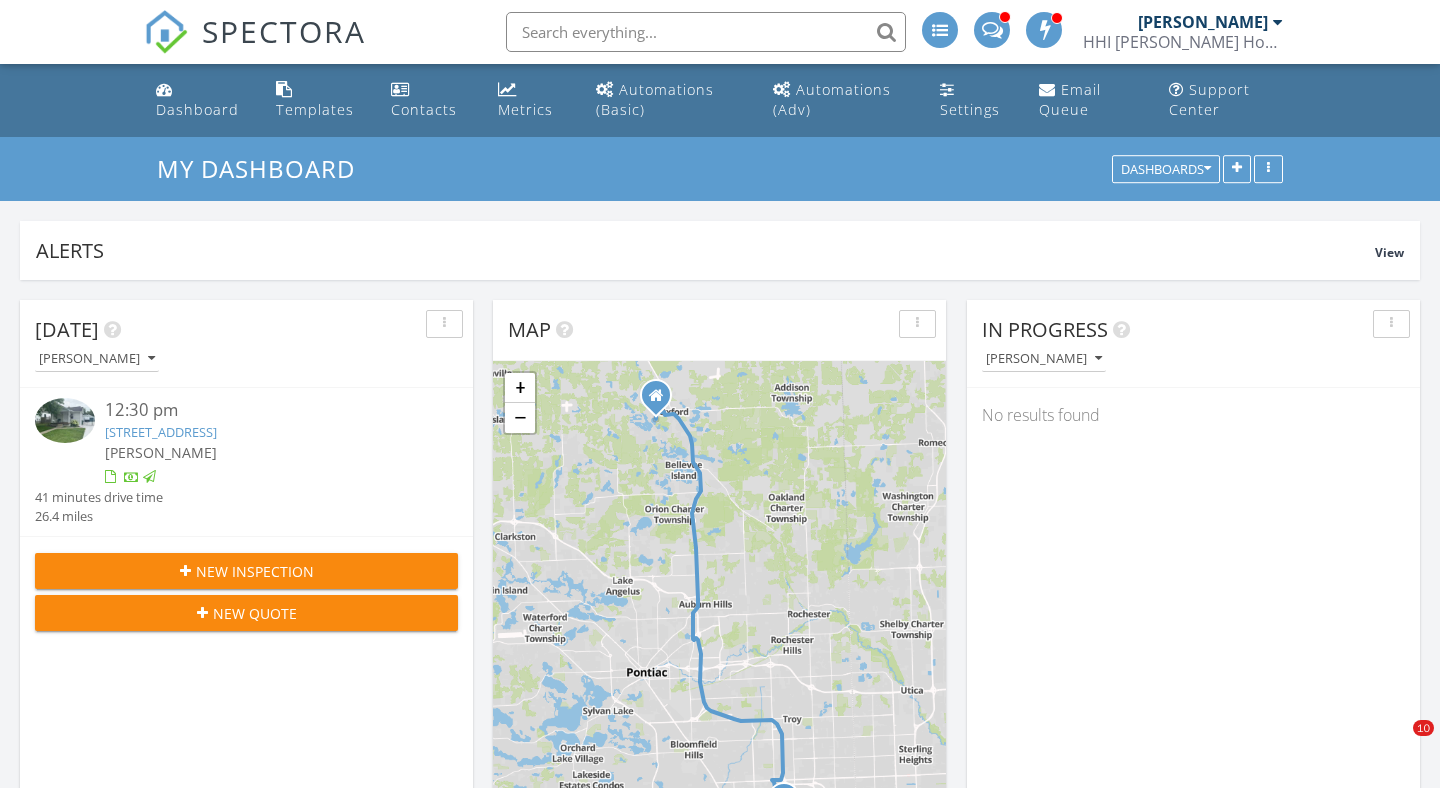 scroll, scrollTop: 1037, scrollLeft: 0, axis: vertical 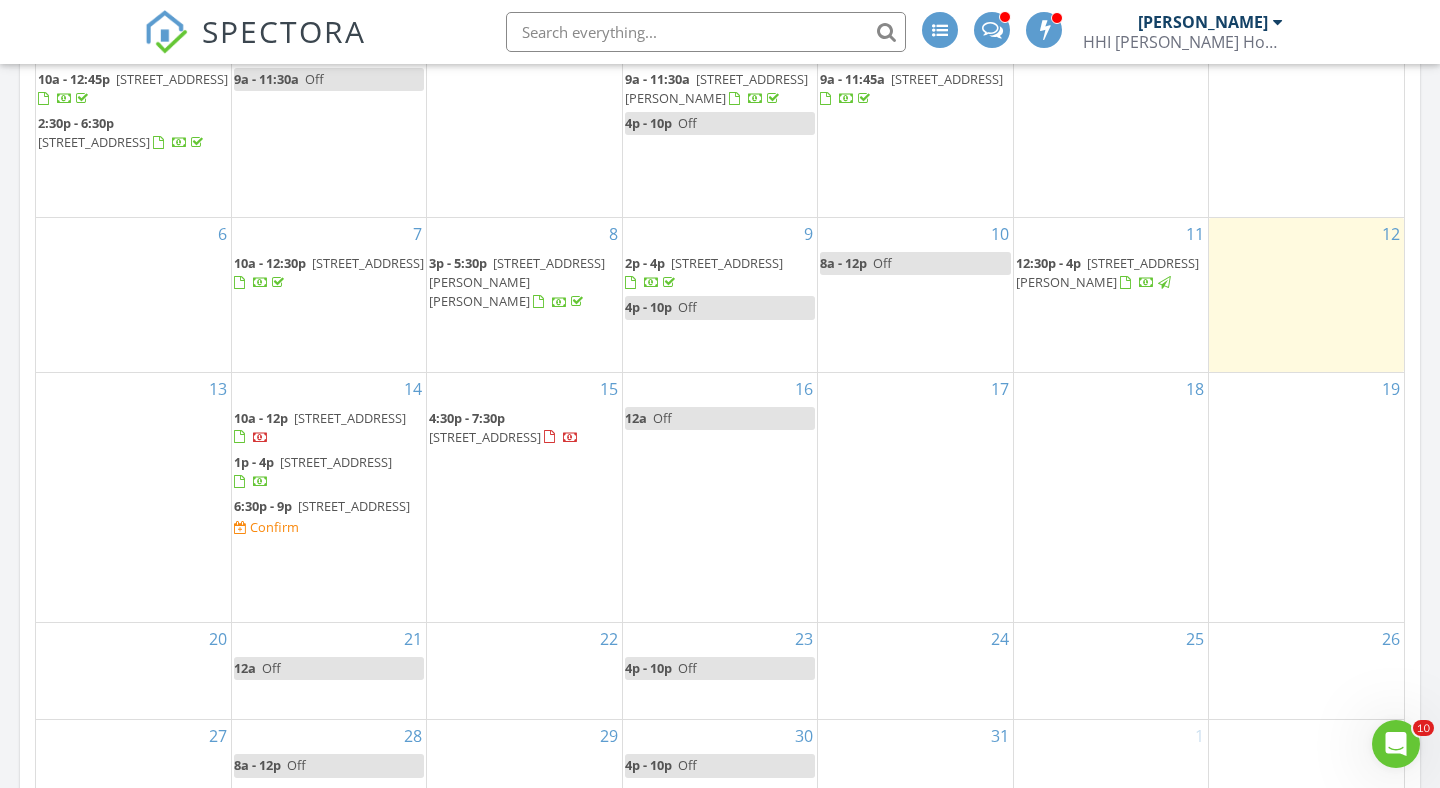 click 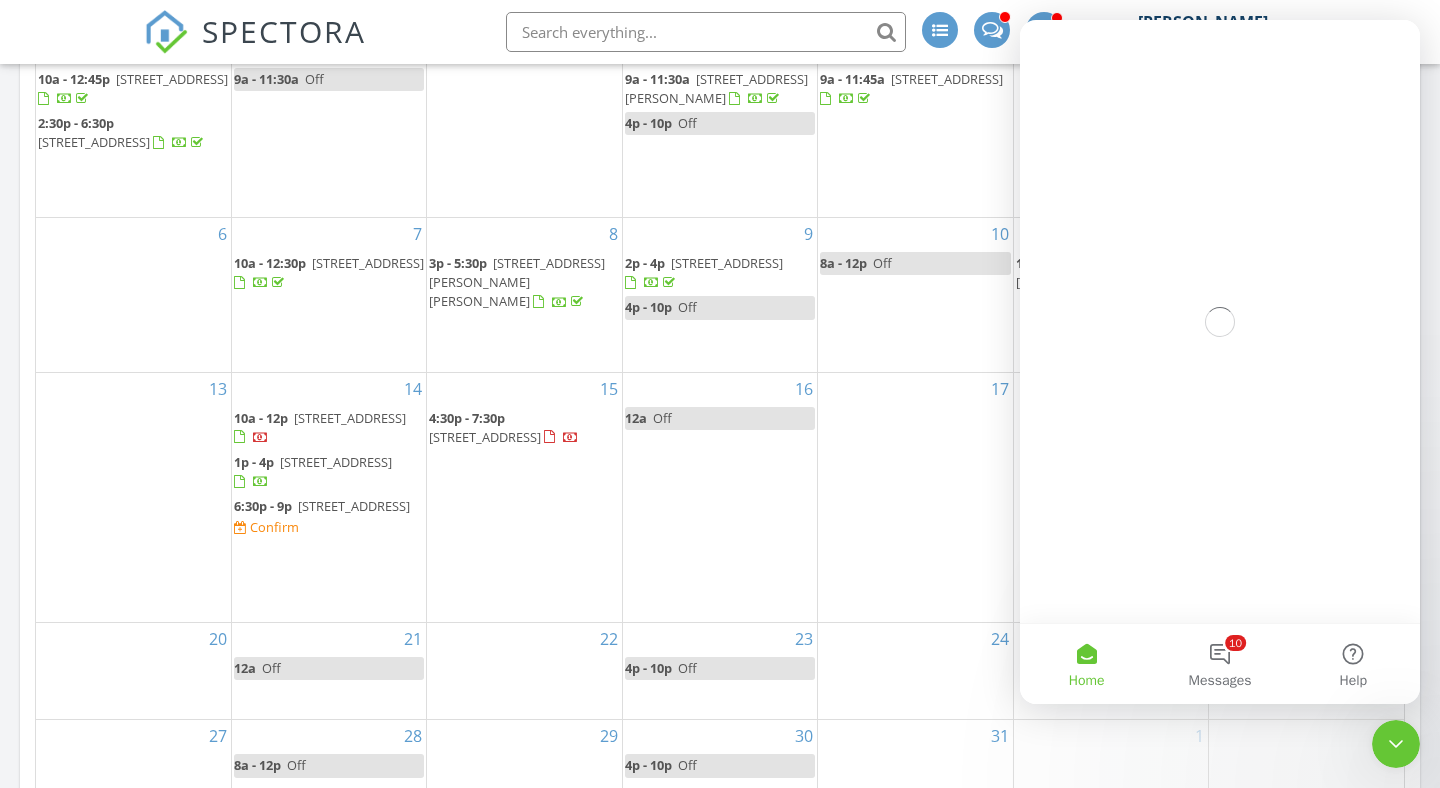 scroll, scrollTop: 0, scrollLeft: 0, axis: both 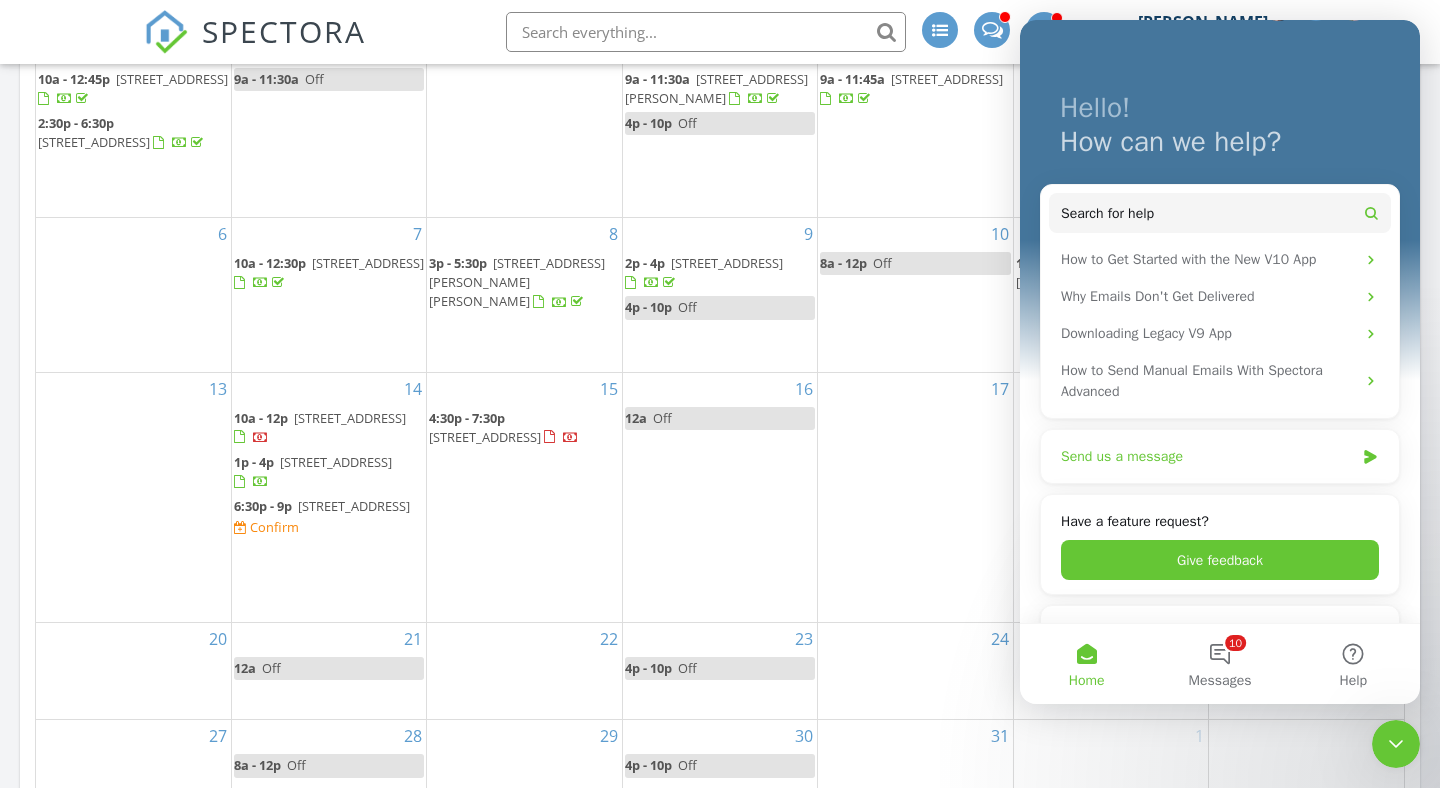 click on "Send us a message" at bounding box center (1207, 456) 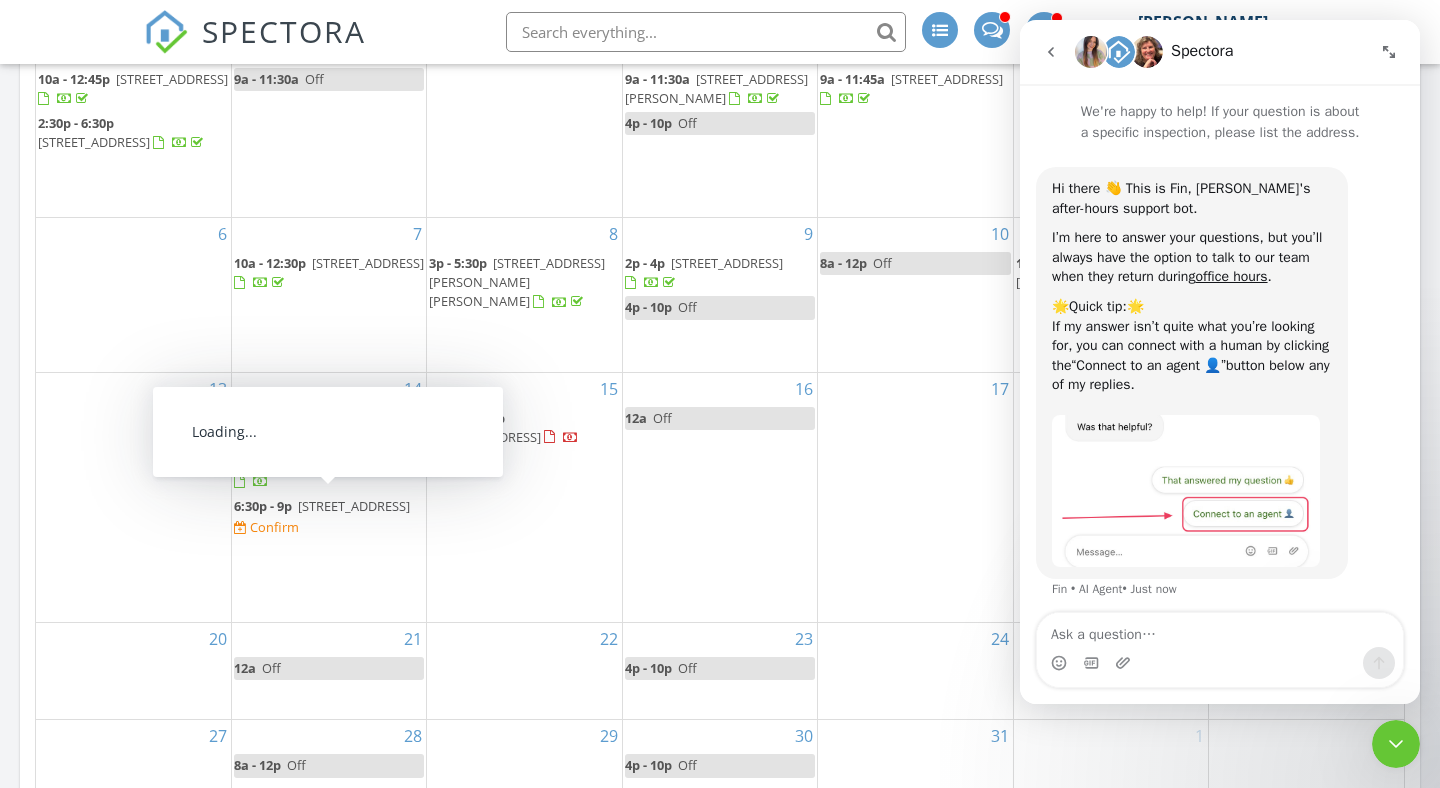 click on "Confirm" at bounding box center [274, 527] 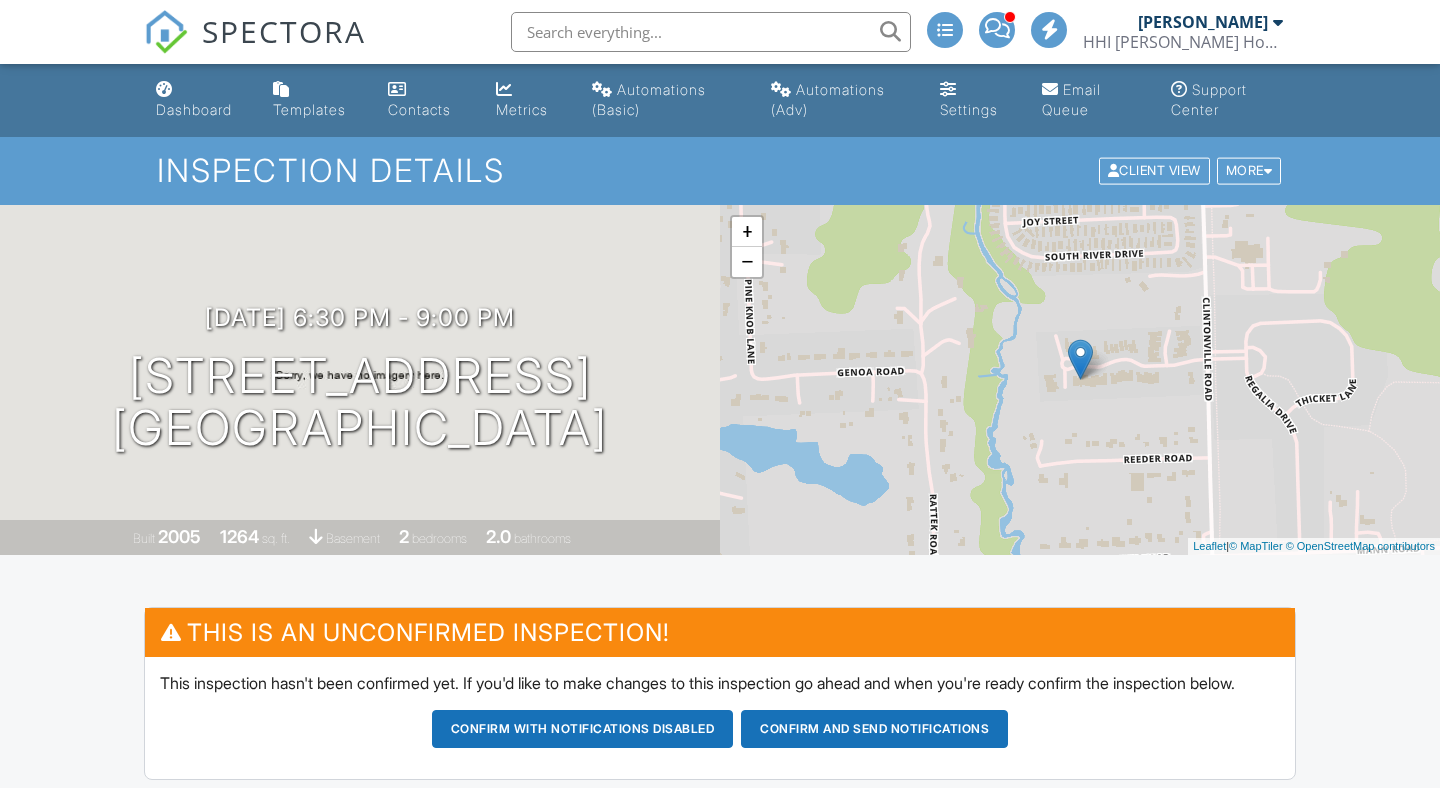 scroll, scrollTop: 201, scrollLeft: 0, axis: vertical 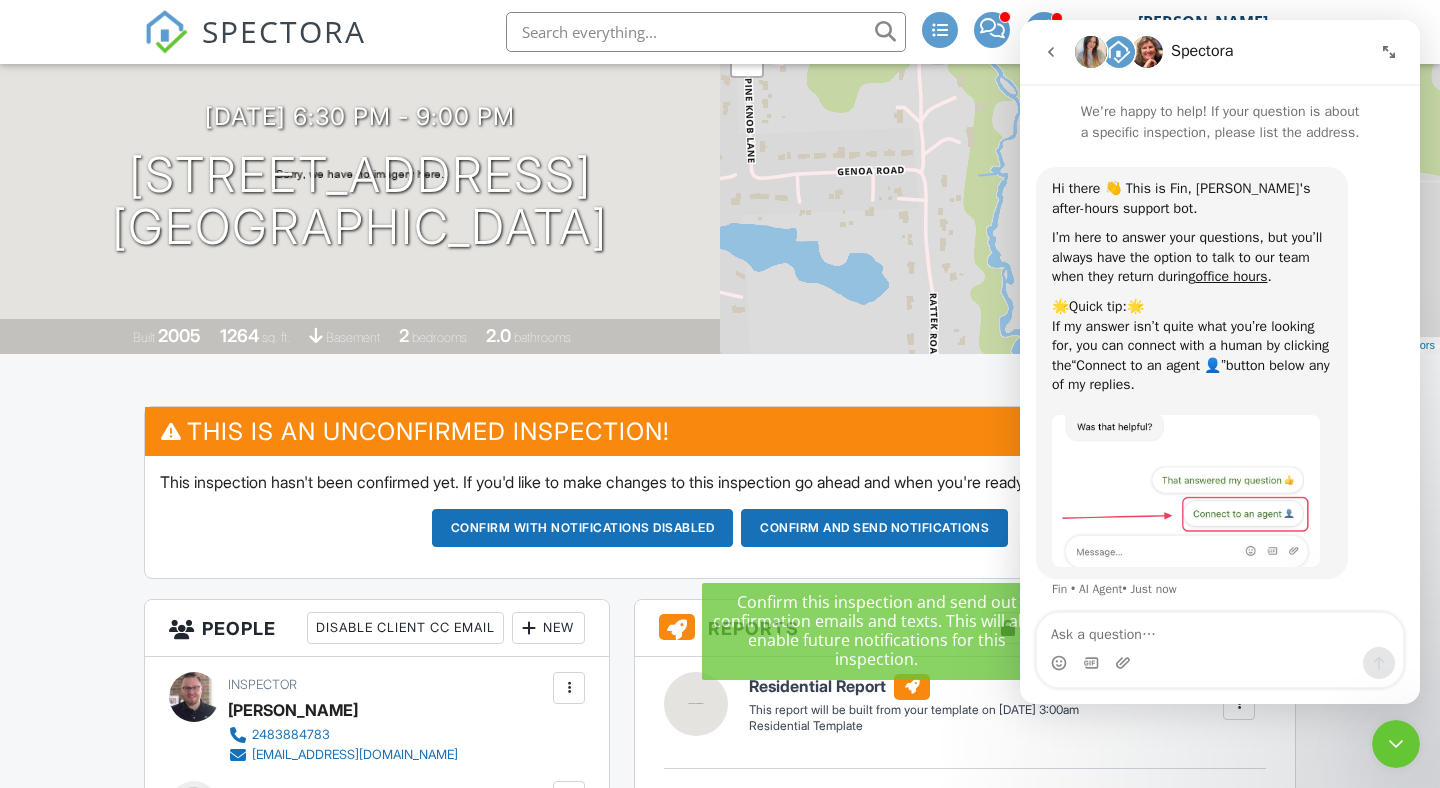 click on "Confirm and send notifications" at bounding box center (583, 528) 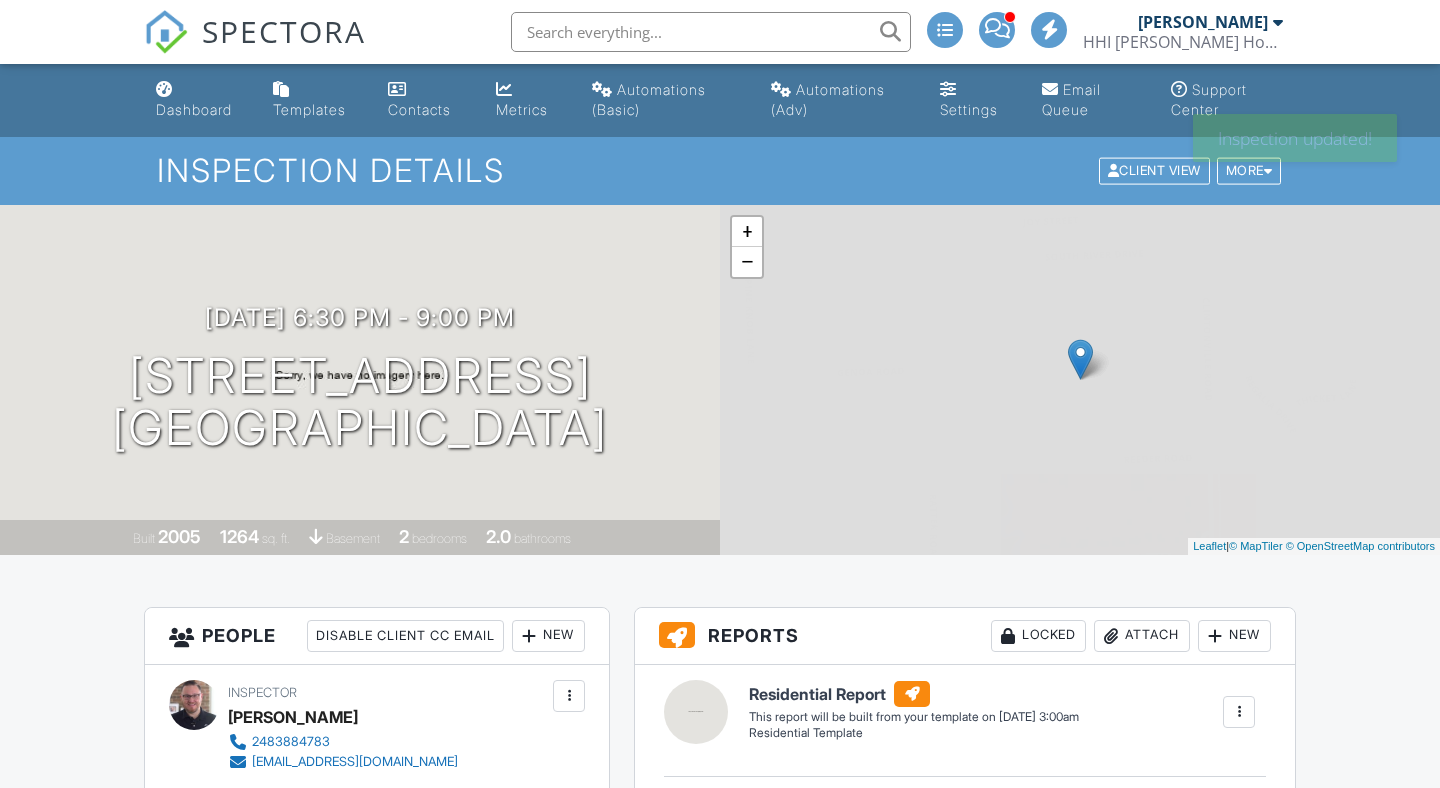 scroll, scrollTop: 0, scrollLeft: 0, axis: both 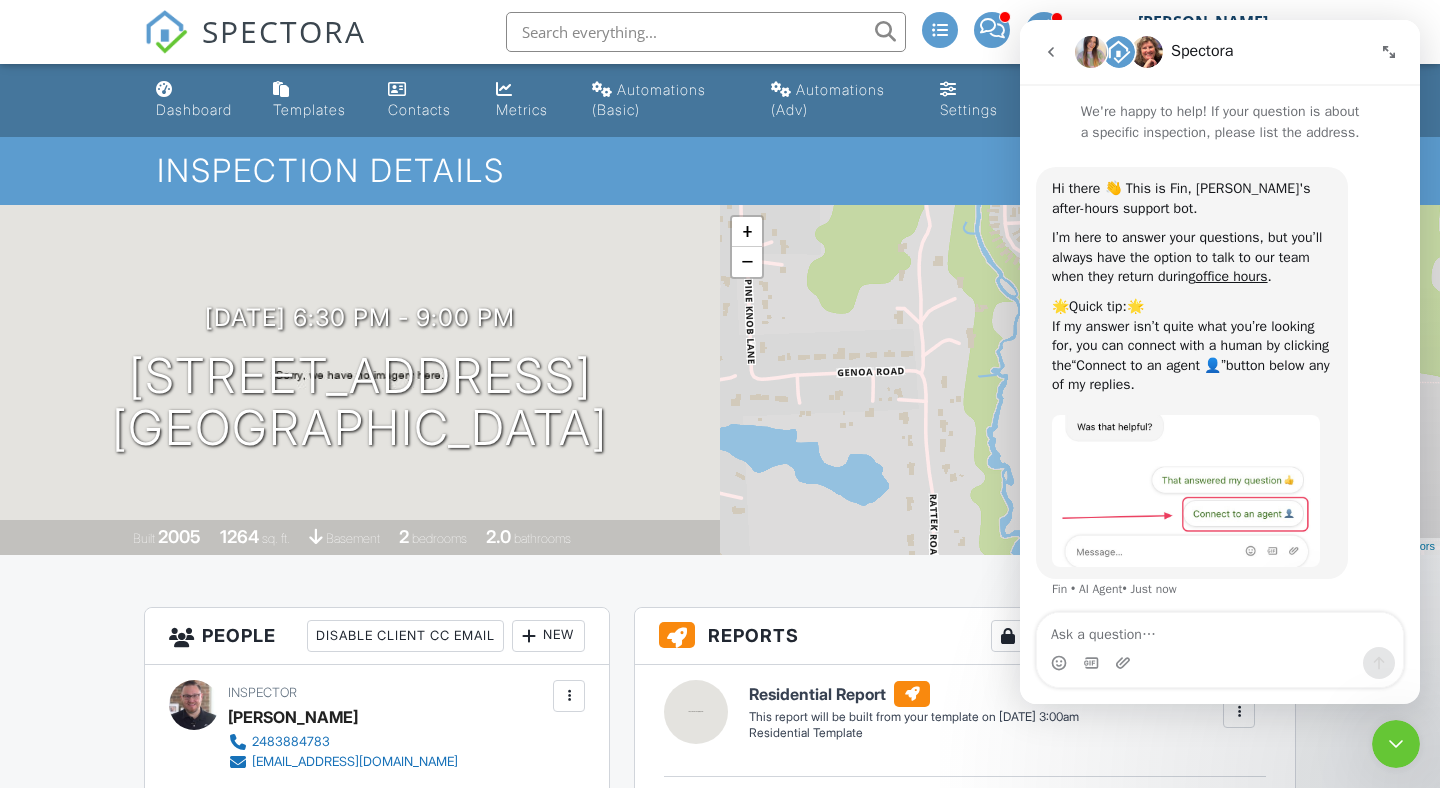 click at bounding box center [1220, 630] 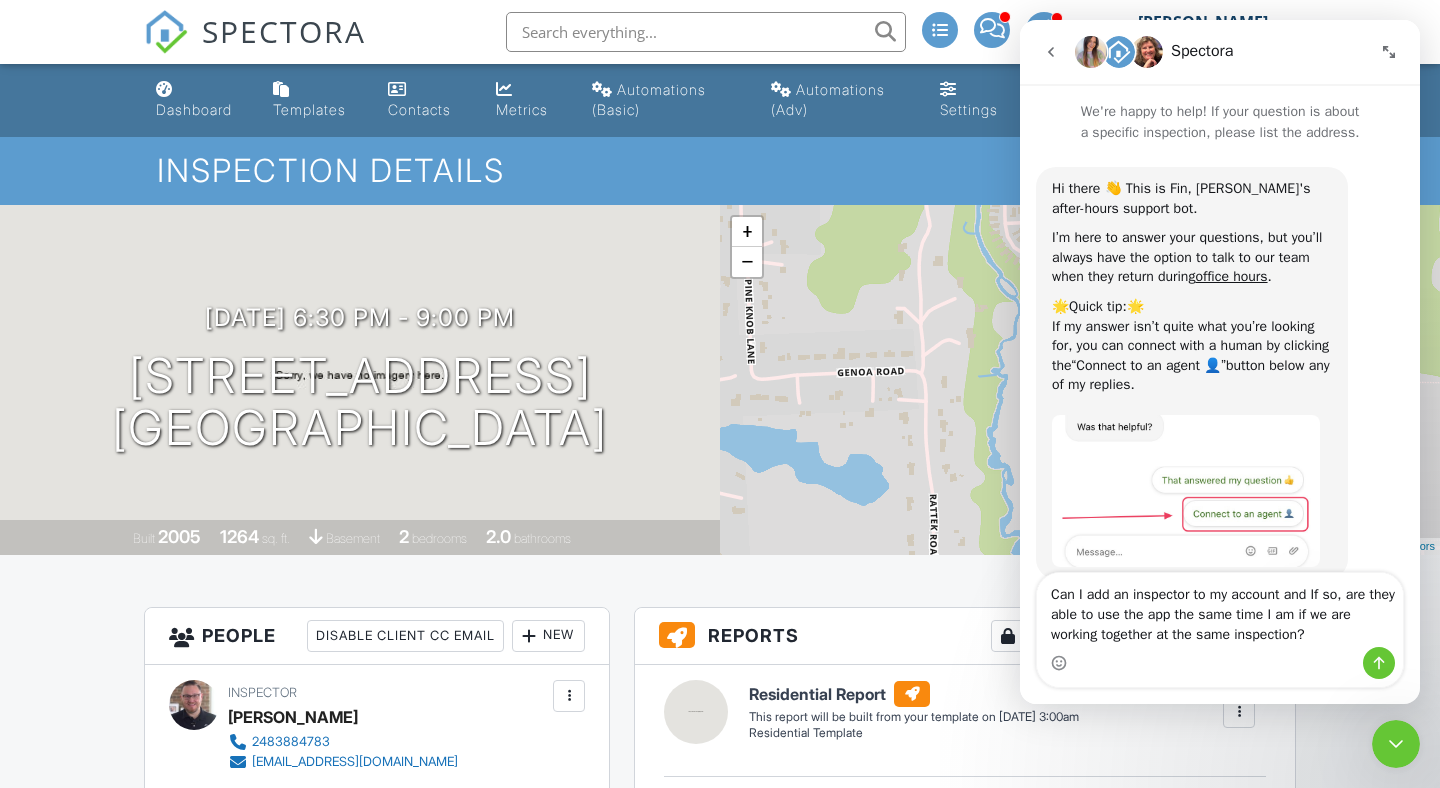 type on "Can I add an inspector to my account and If so, are they able to use the app the same time I am if we are working together at the same inspection?" 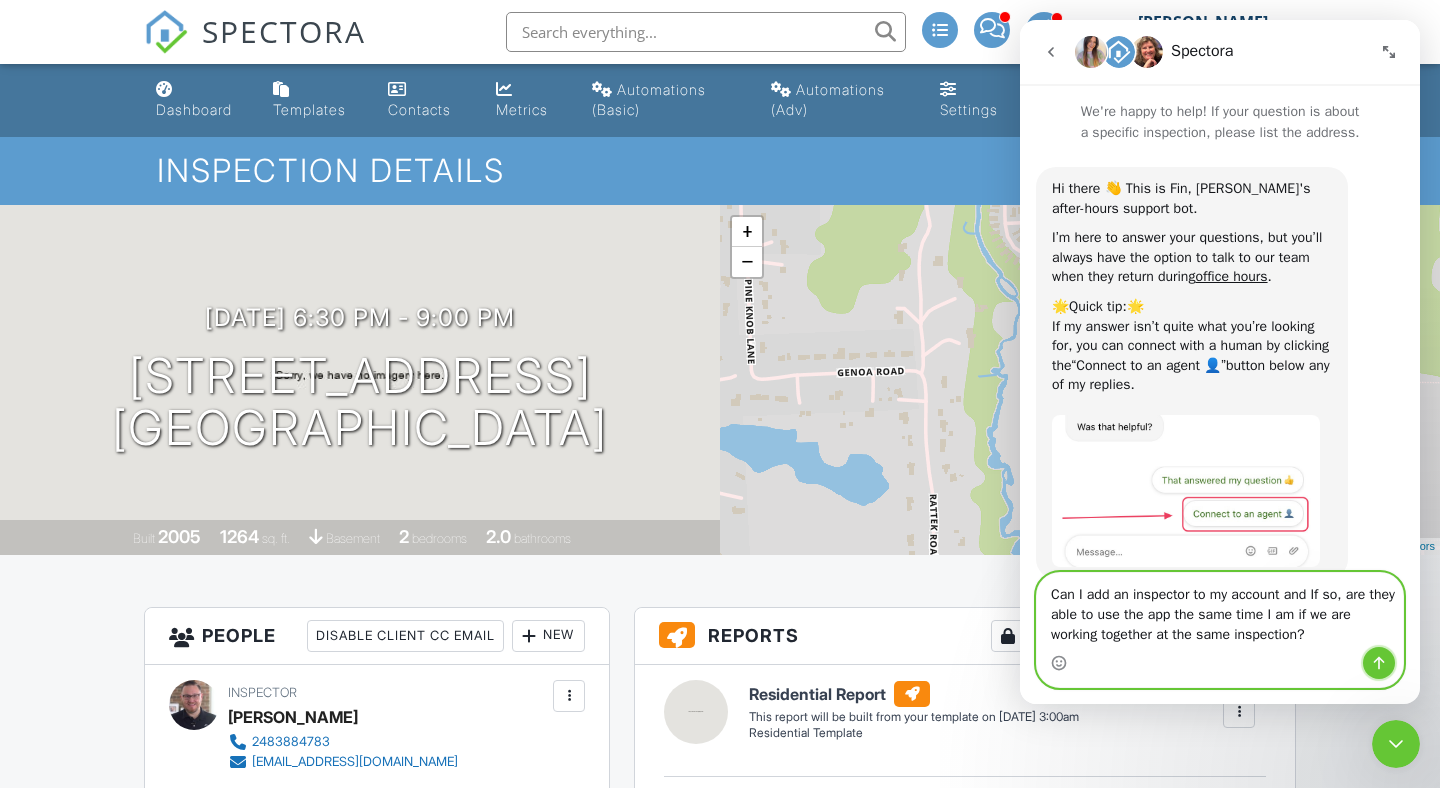 click 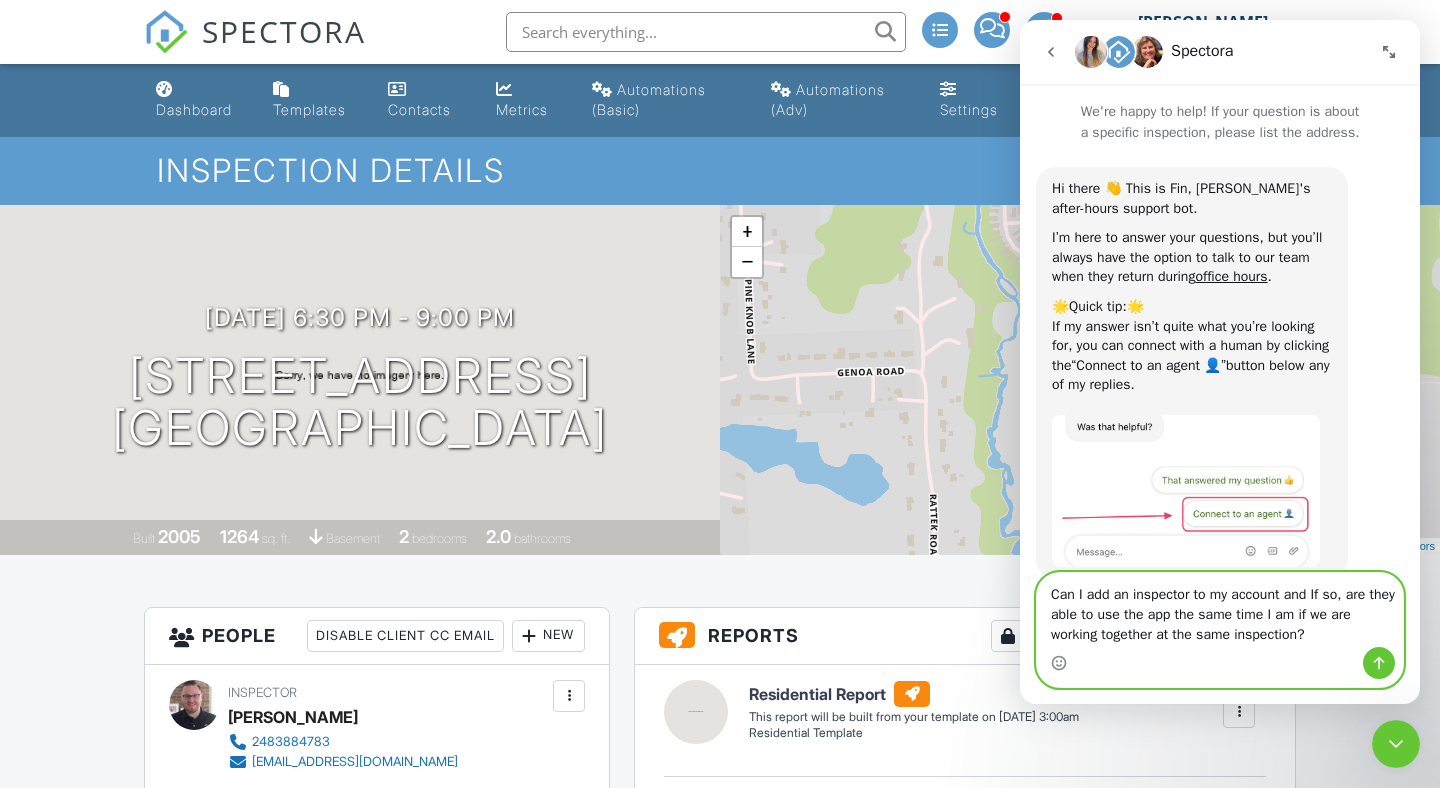 type 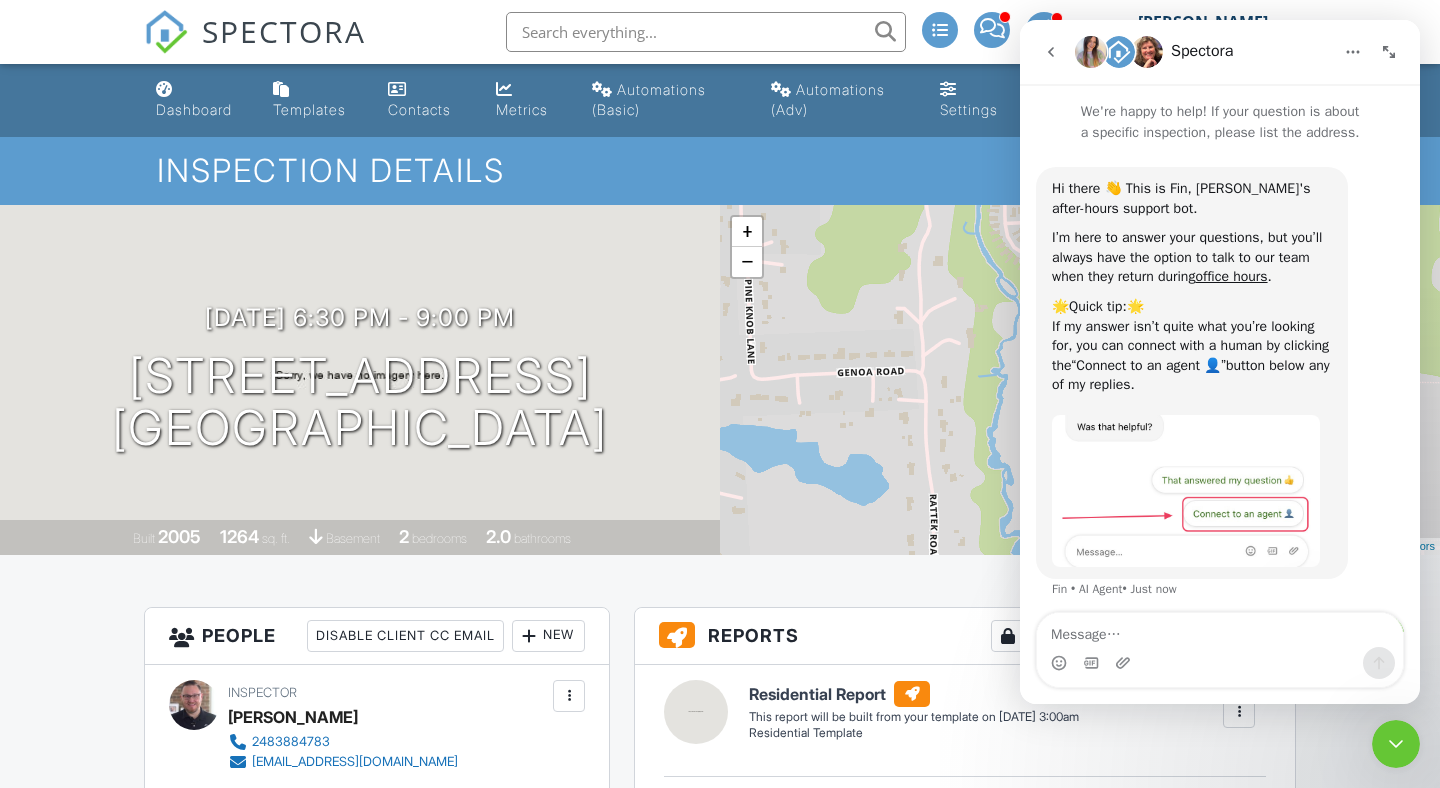 scroll, scrollTop: 192, scrollLeft: 0, axis: vertical 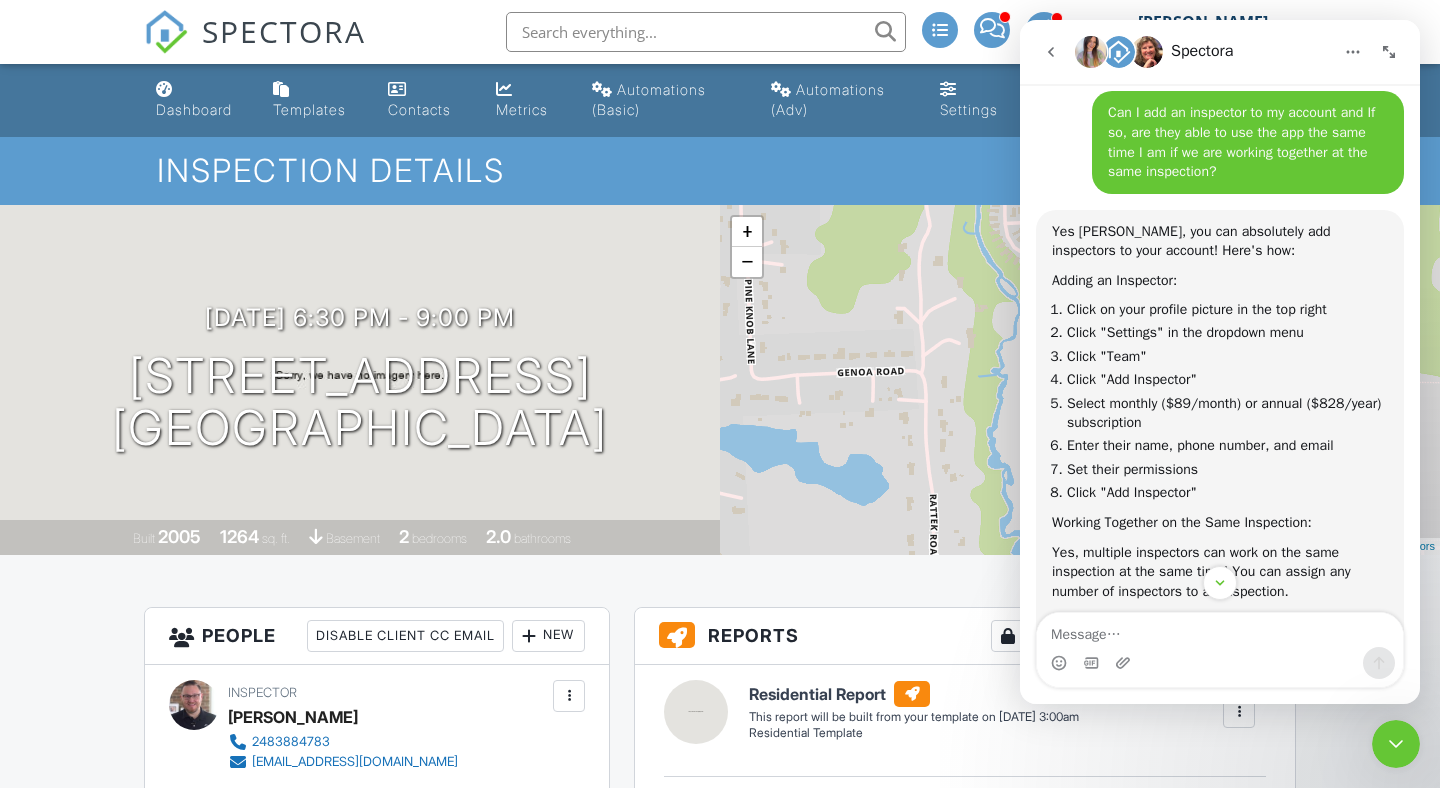 click on "Dashboard" at bounding box center (194, 109) 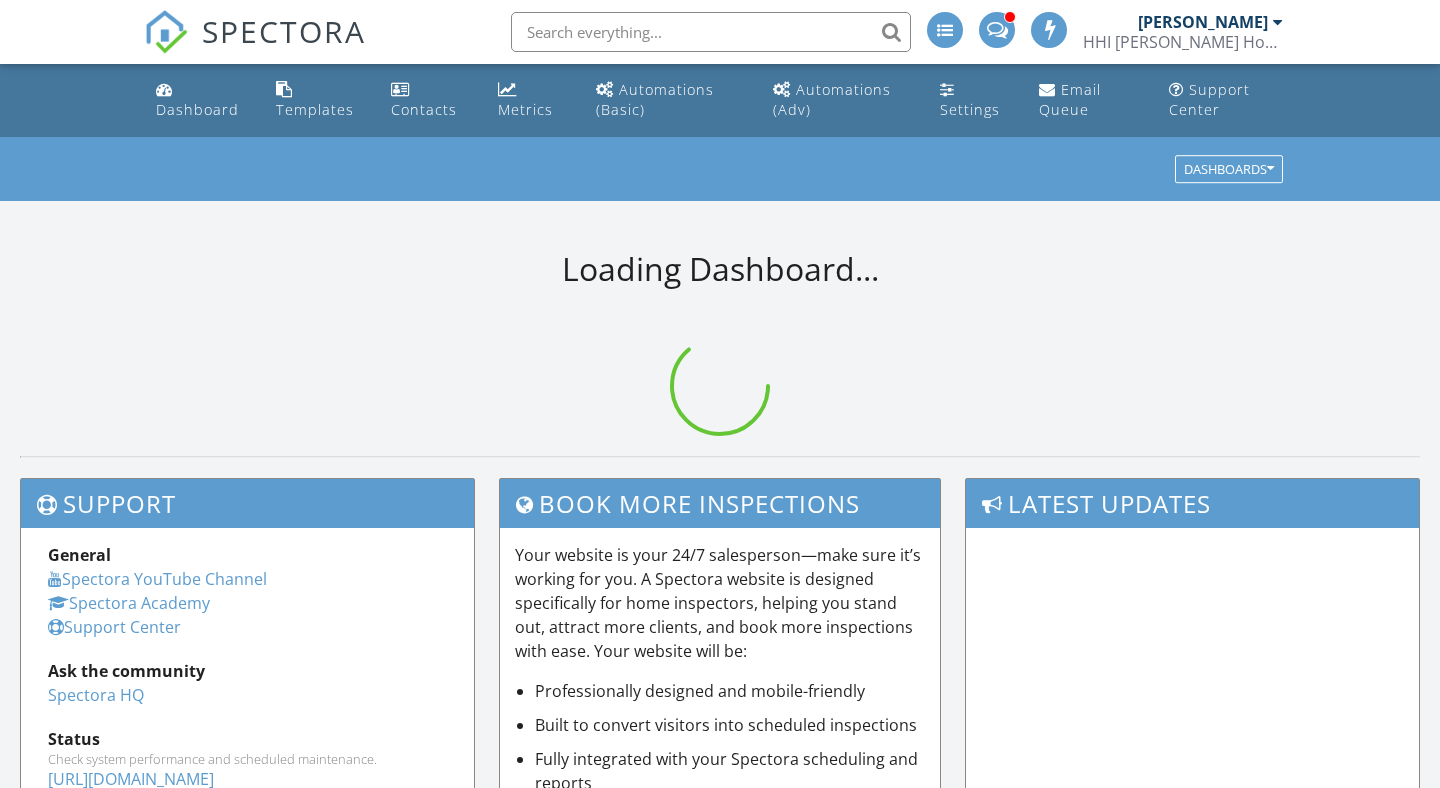 scroll, scrollTop: 0, scrollLeft: 0, axis: both 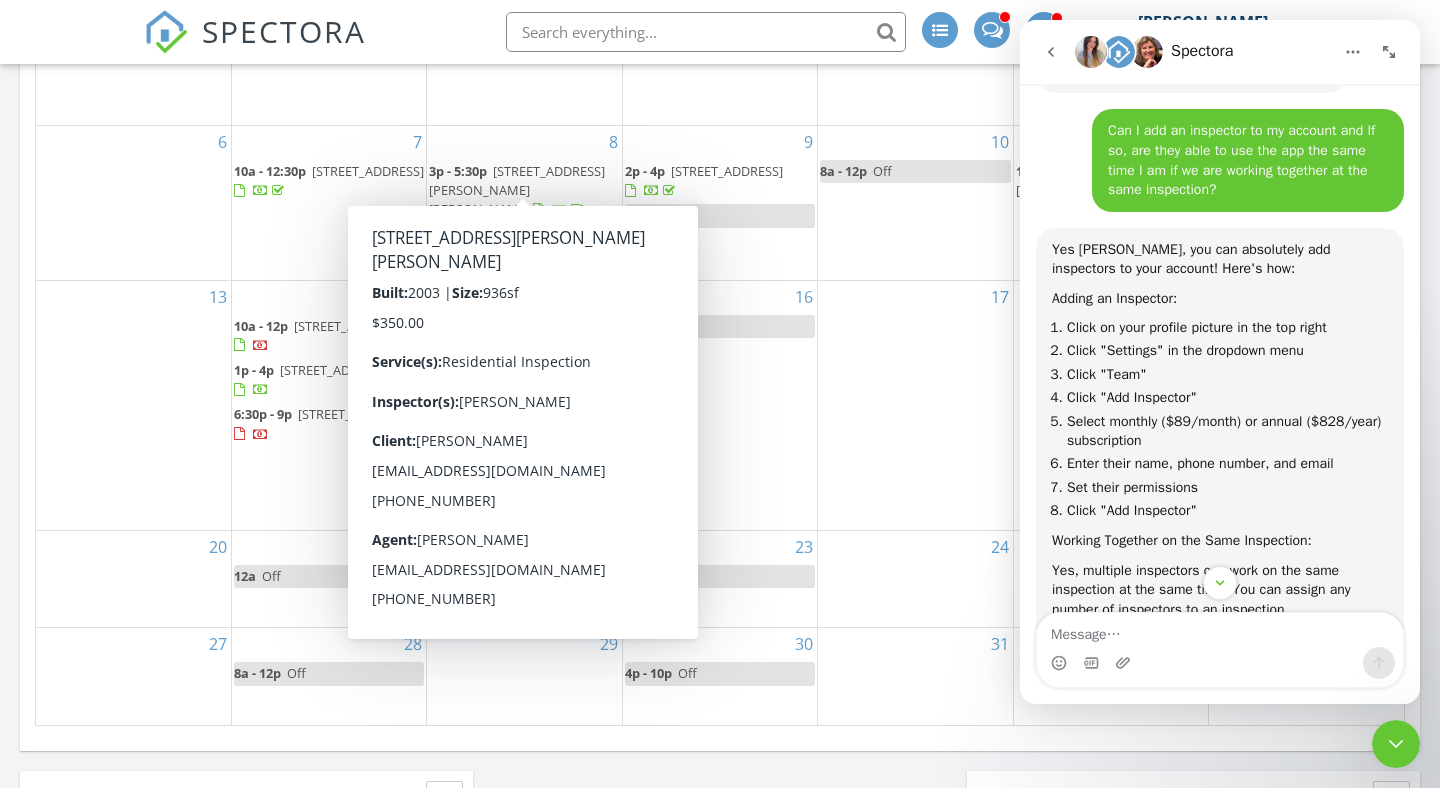 click on "SPECTORA
[PERSON_NAME]
HHI [PERSON_NAME] Home Inspections
Role:
Inspector
Change Role
Dashboard
New Inspection
Inspections
Calendar
Template Editor
Contacts
Automations (Basic)
Automations (Adv)
Team
Metrics
Payments
Data Exports
Billing
Conversations
Tasks
Reporting
Advanced
Equipment
Settings
What's New
Sign Out" at bounding box center (720, 32) 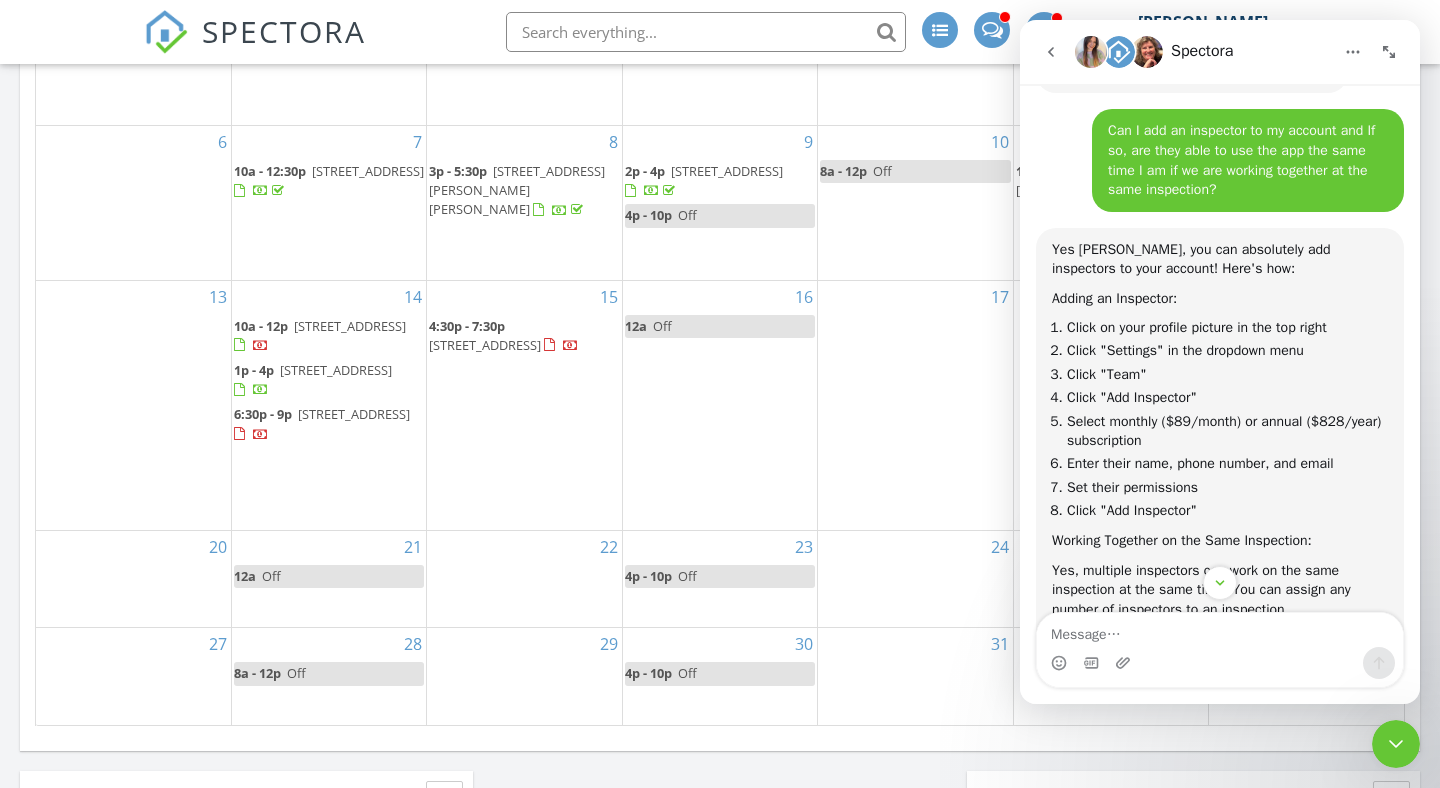 click 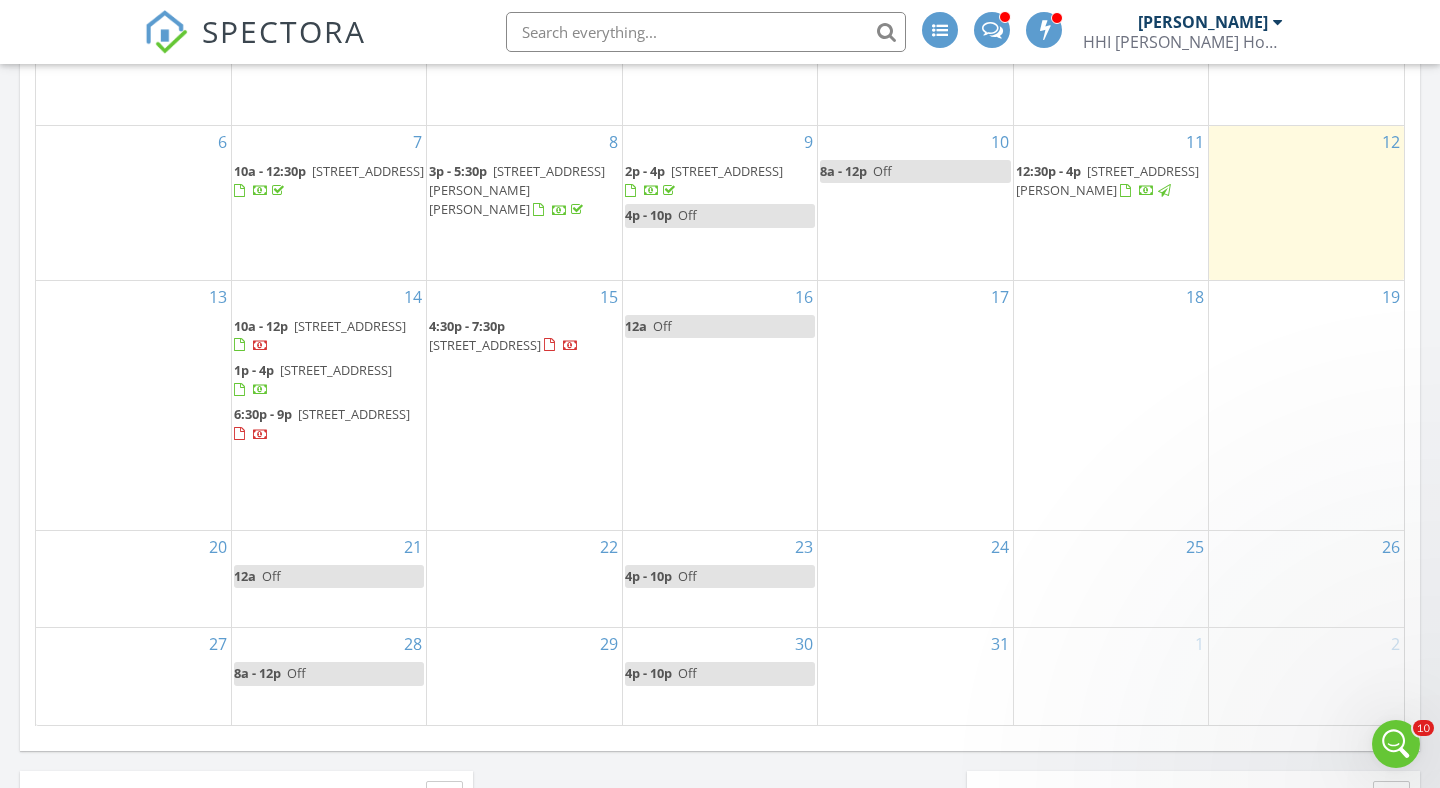 scroll, scrollTop: 0, scrollLeft: 0, axis: both 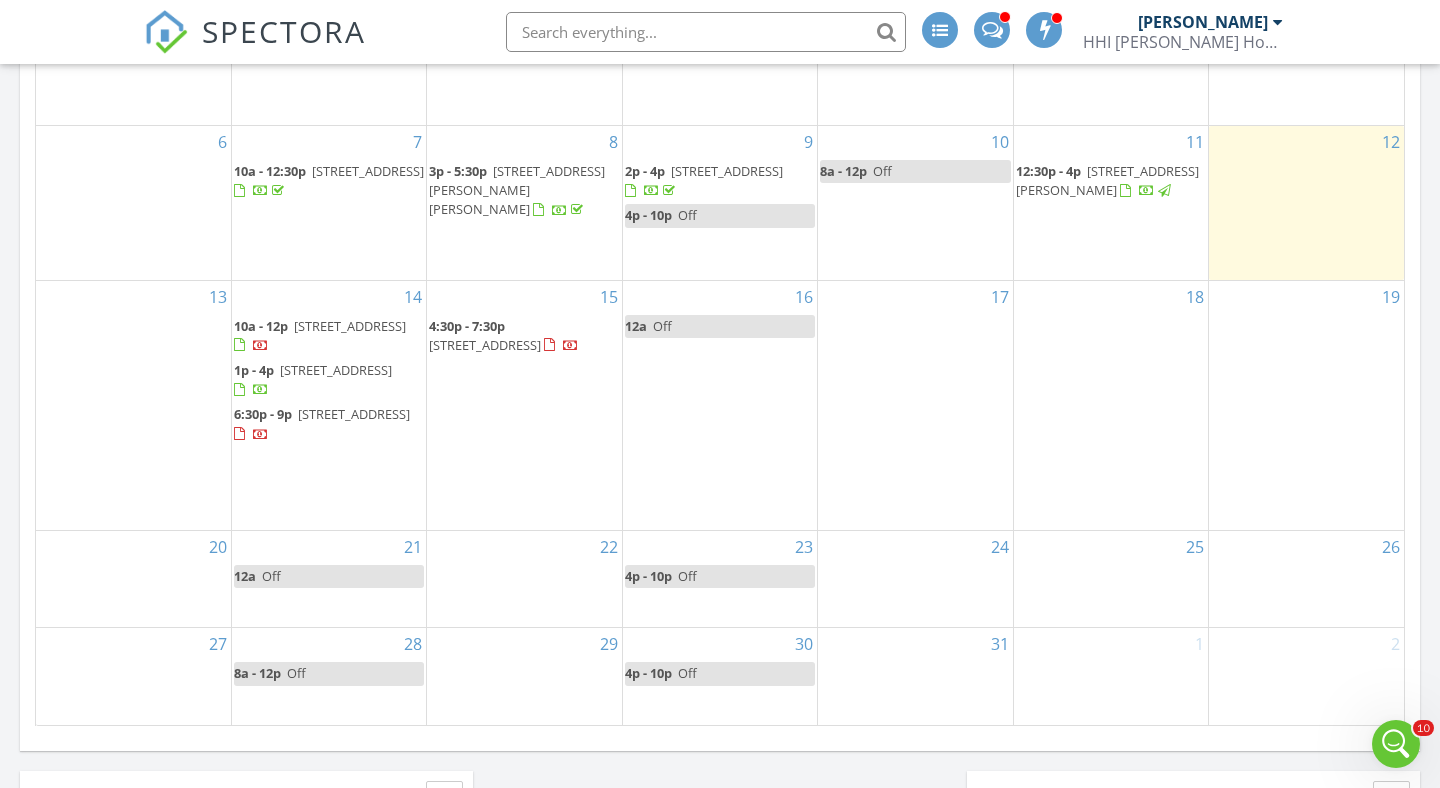 click on "[PERSON_NAME]" at bounding box center [1203, 22] 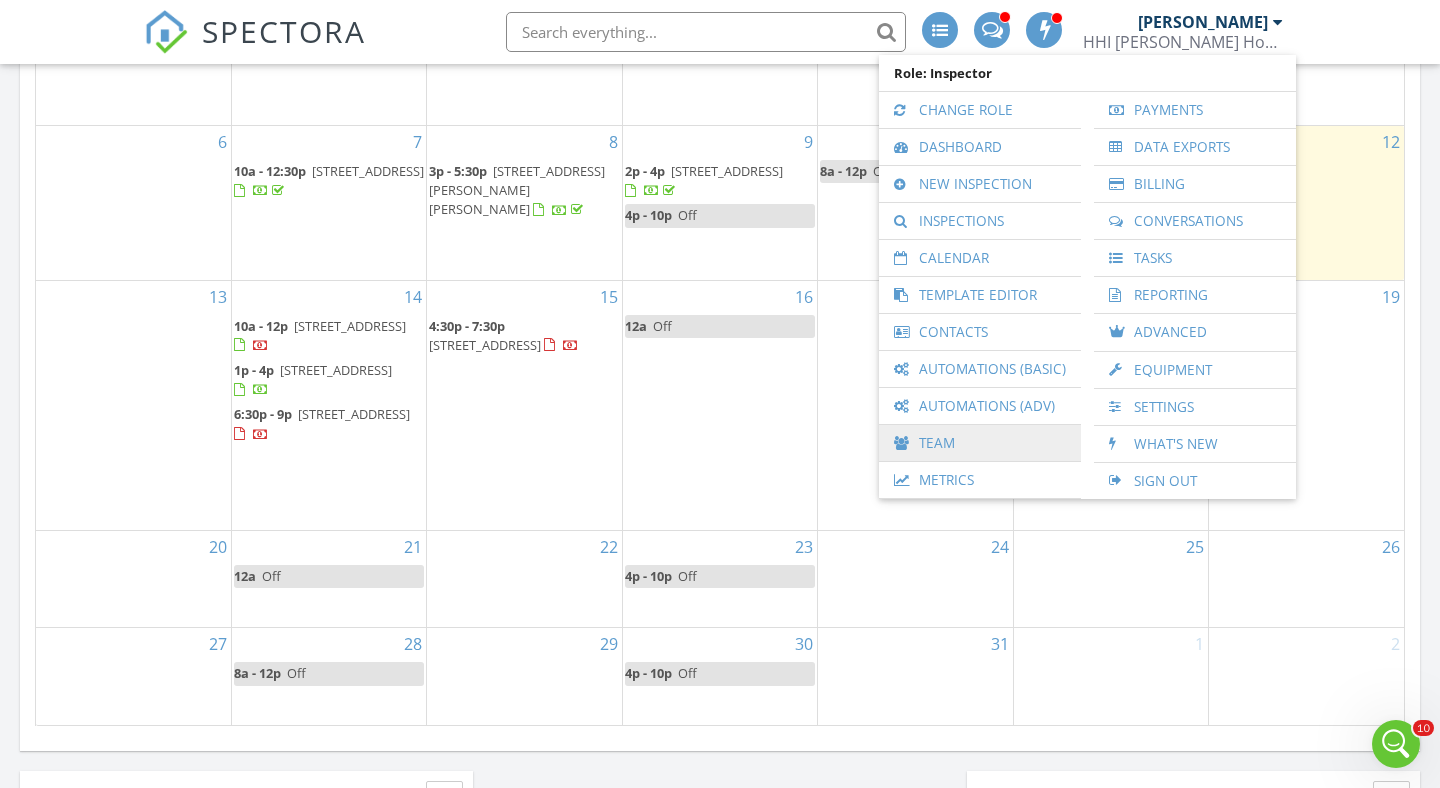 click on "Team" at bounding box center [980, 443] 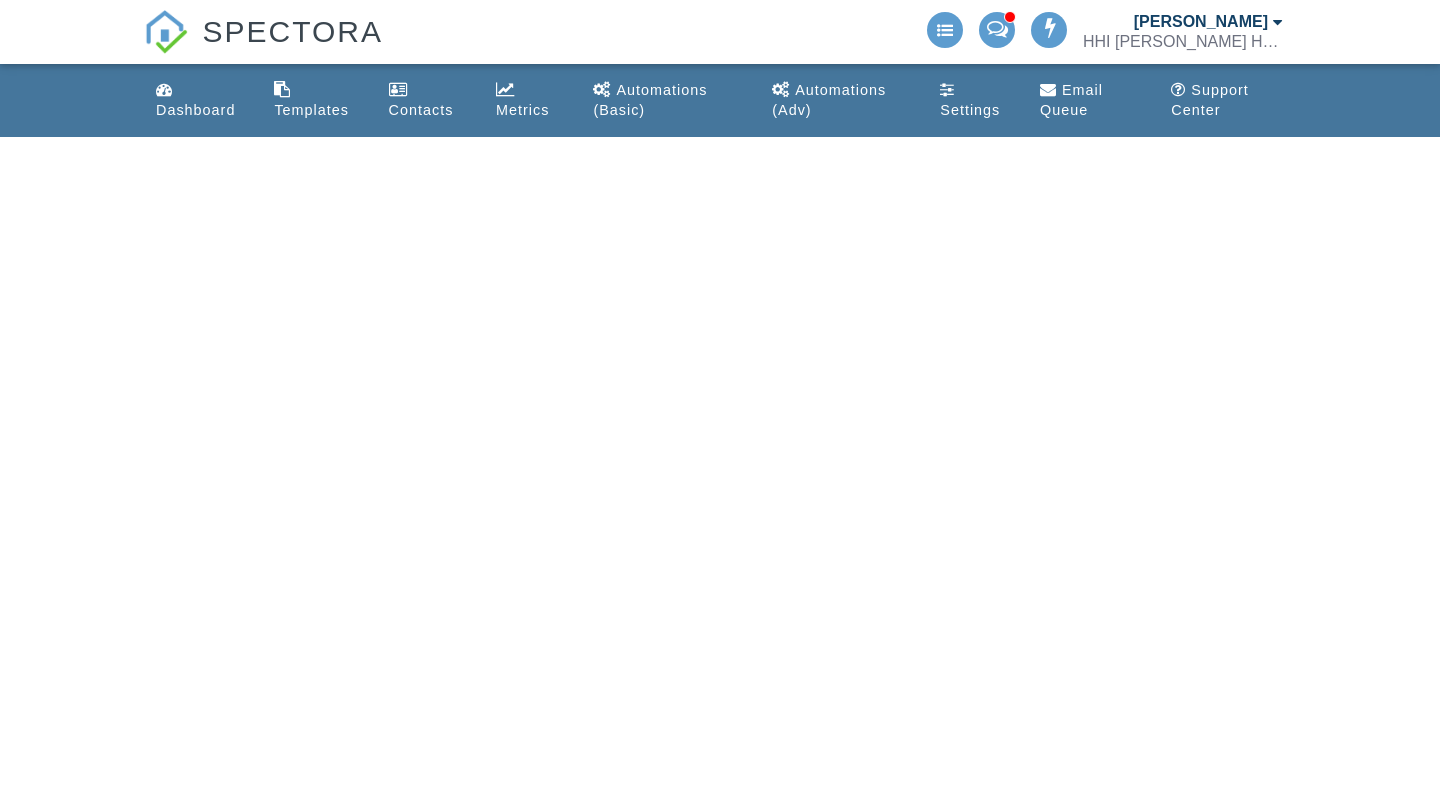 scroll, scrollTop: 0, scrollLeft: 0, axis: both 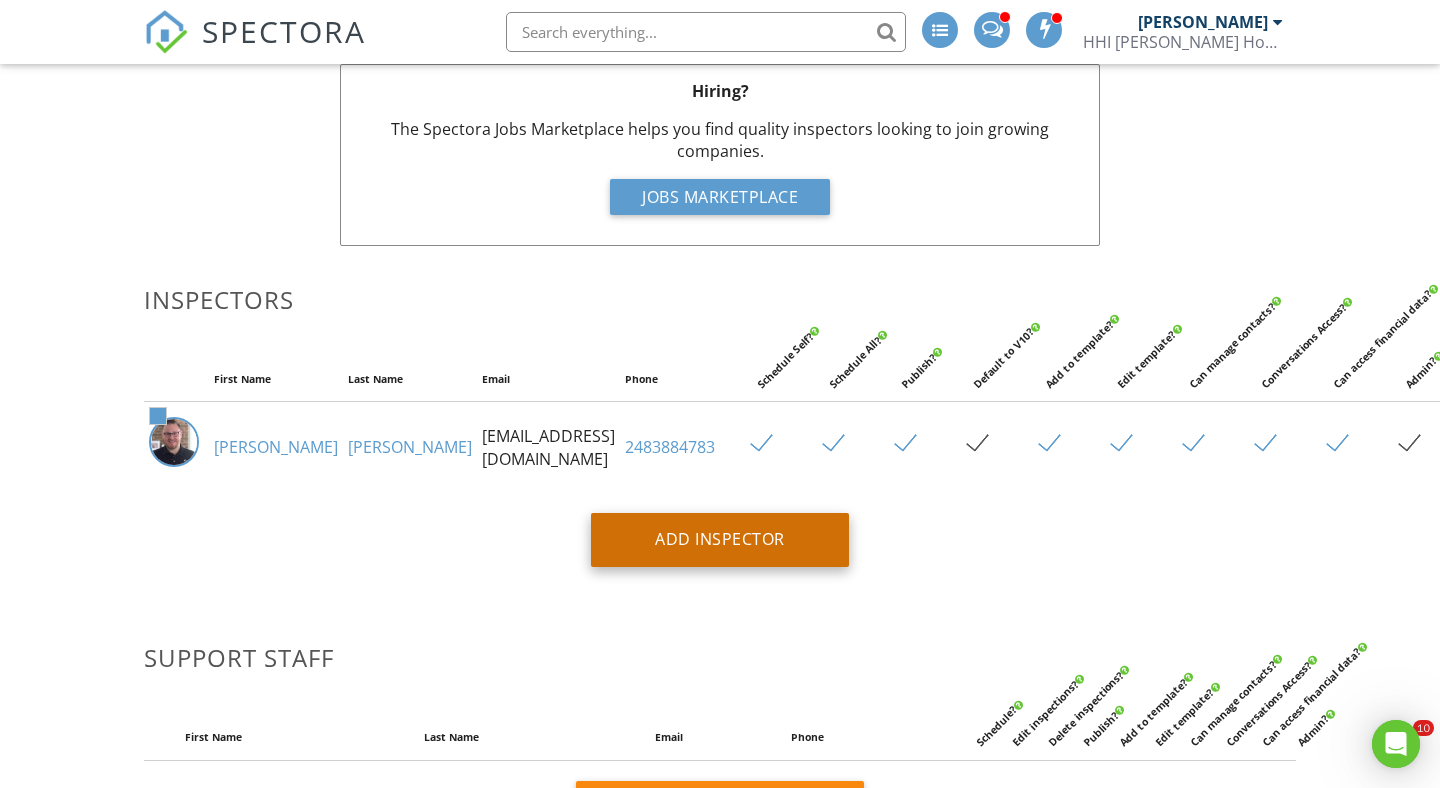 type on "erikhodge@hhiservices.org" 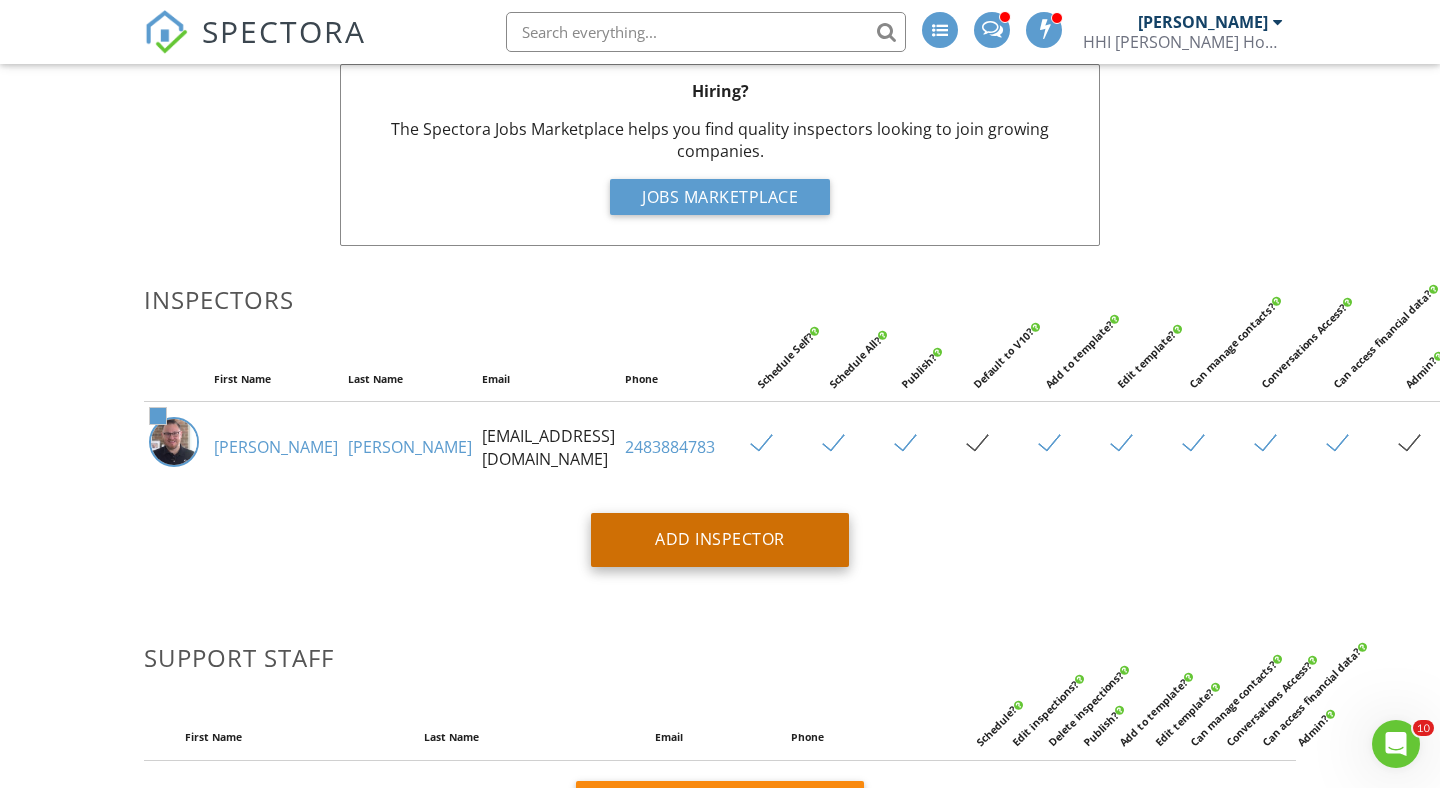 click on "Add Inspector" at bounding box center [720, 540] 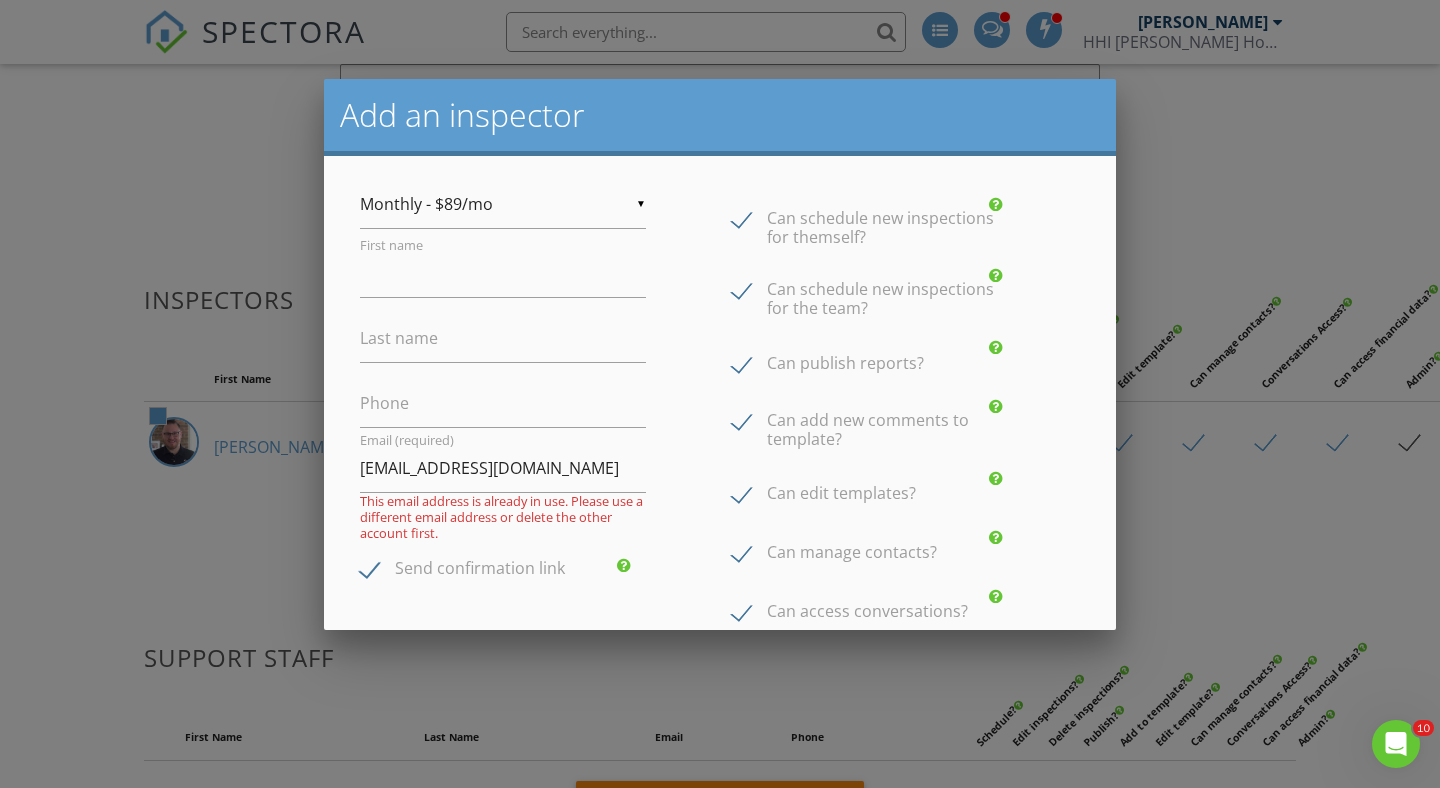click on "▼ Monthly - $89/mo Monthly - $89/mo Annual - $828/yr ($69/mo) Monthly - $89/mo
Annual - $828/yr ($69/mo)" at bounding box center [503, 204] 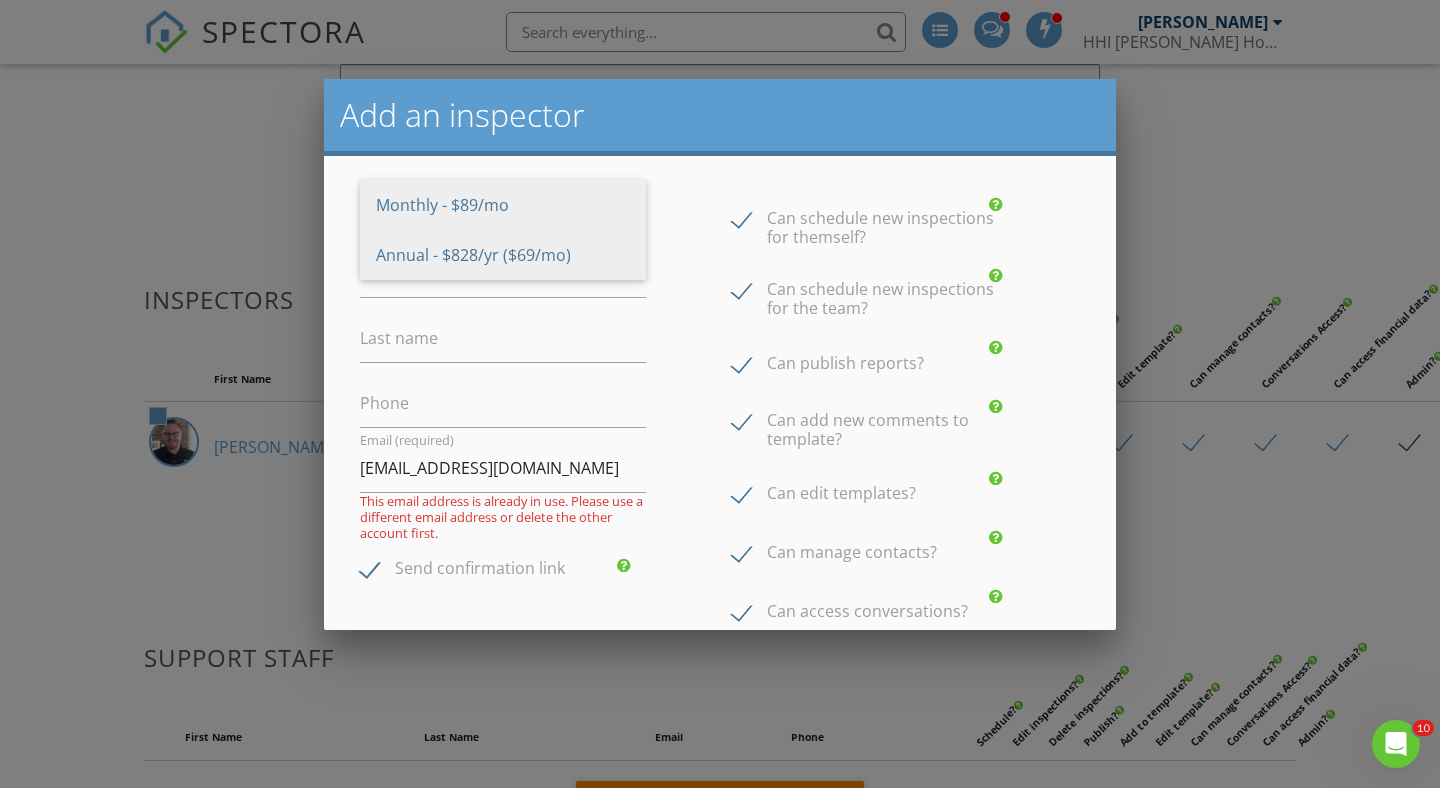 click on "Annual - $828/yr ($69/mo)" at bounding box center (503, 255) 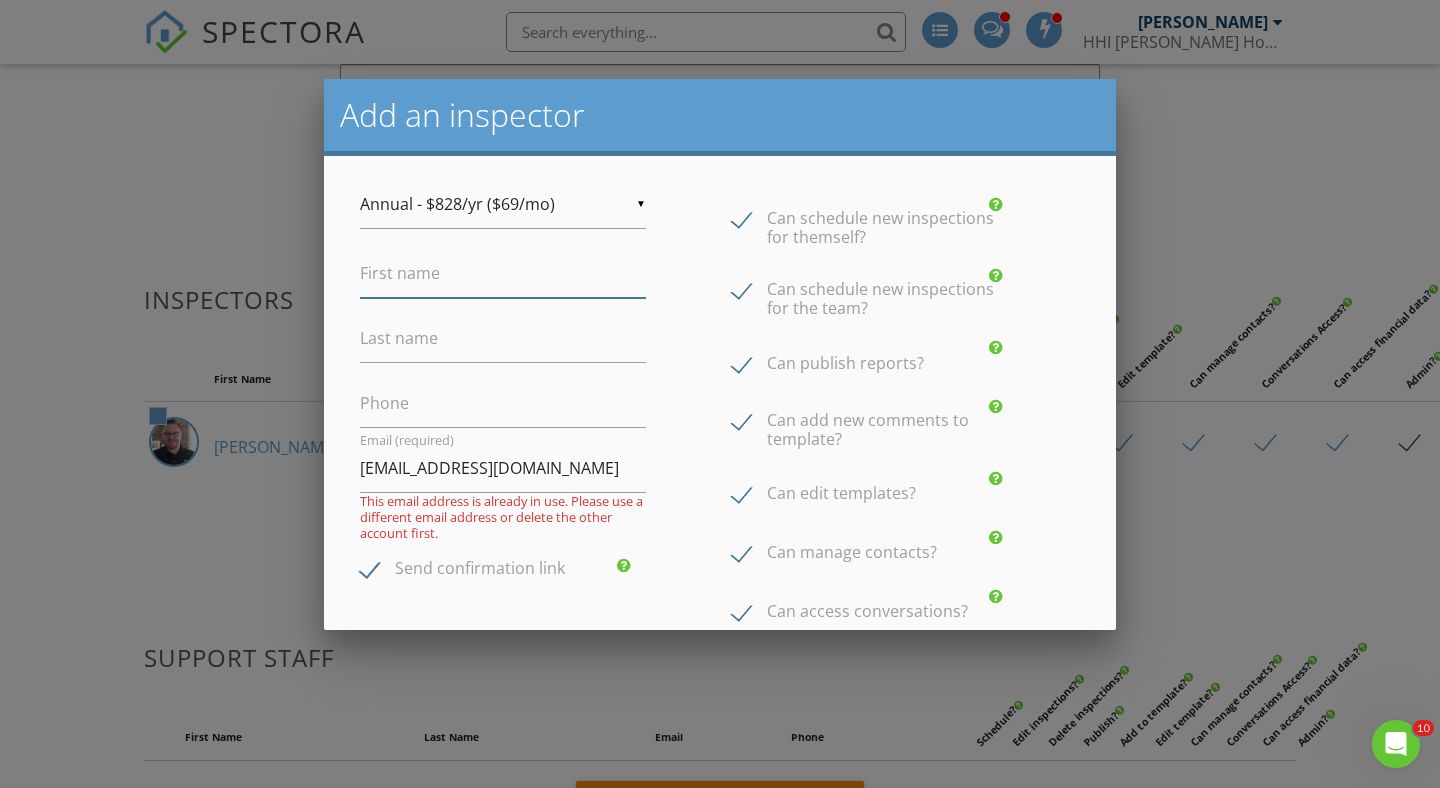 click on "First name" at bounding box center [503, 273] 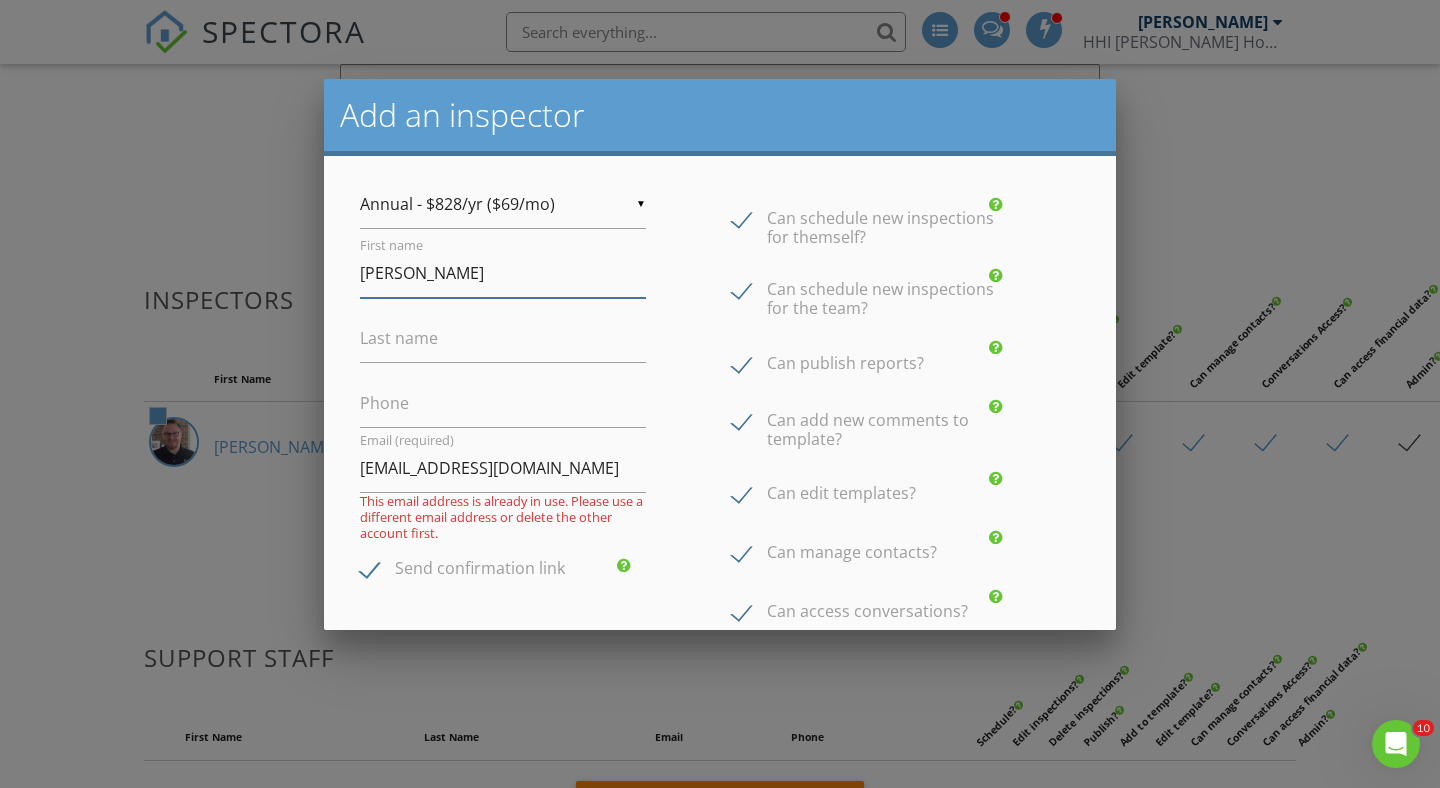 type on "Derek" 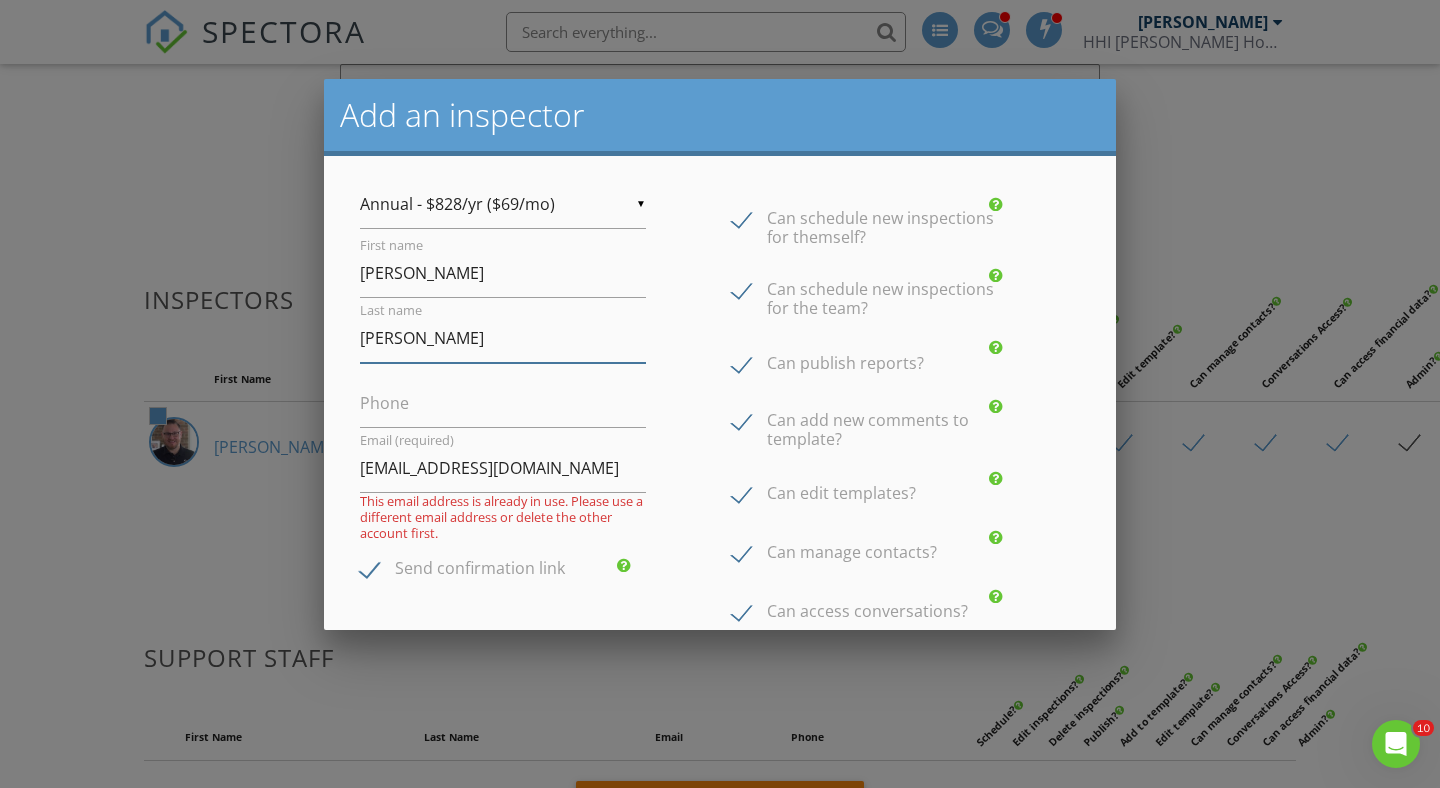type on "Fansler" 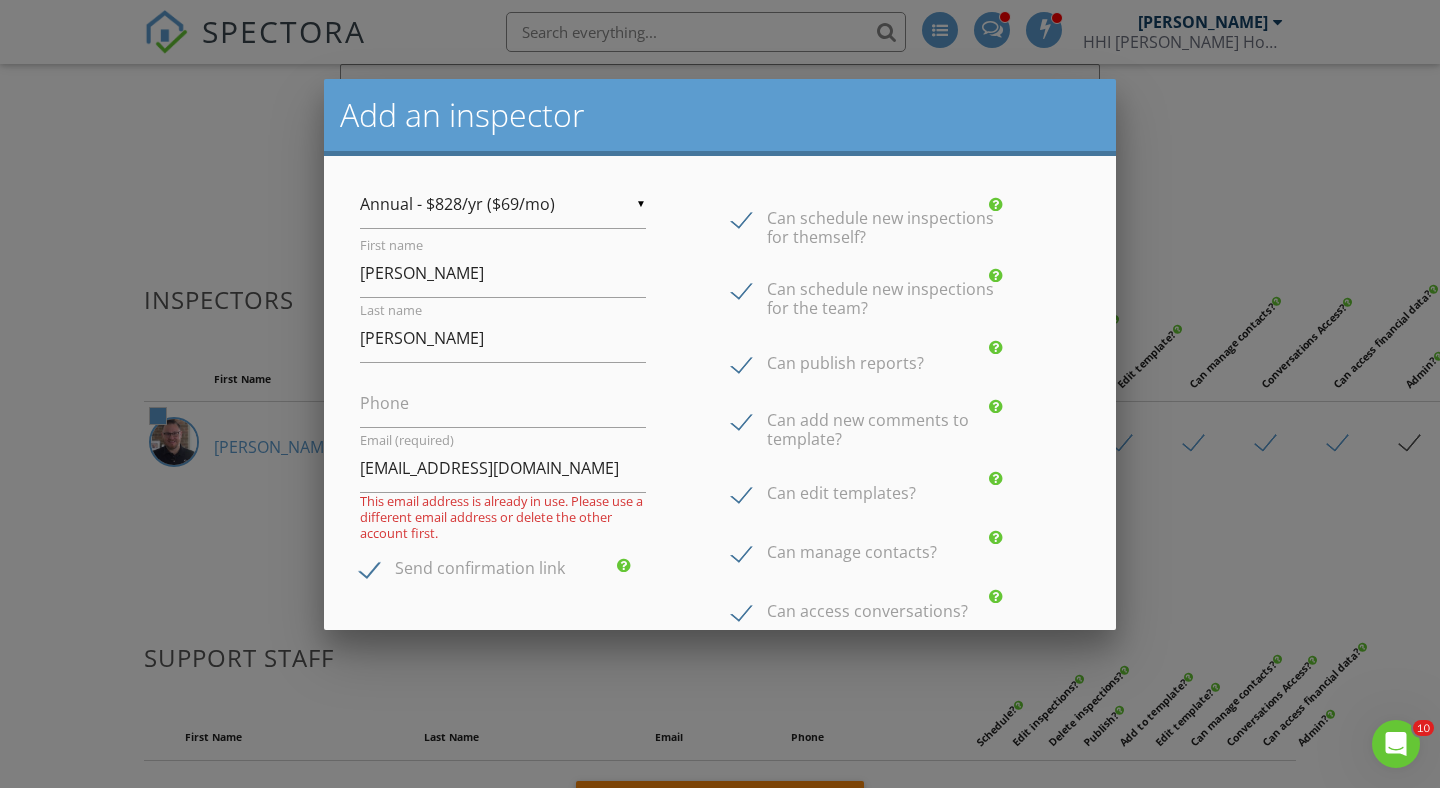click on "Phone" at bounding box center (384, 403) 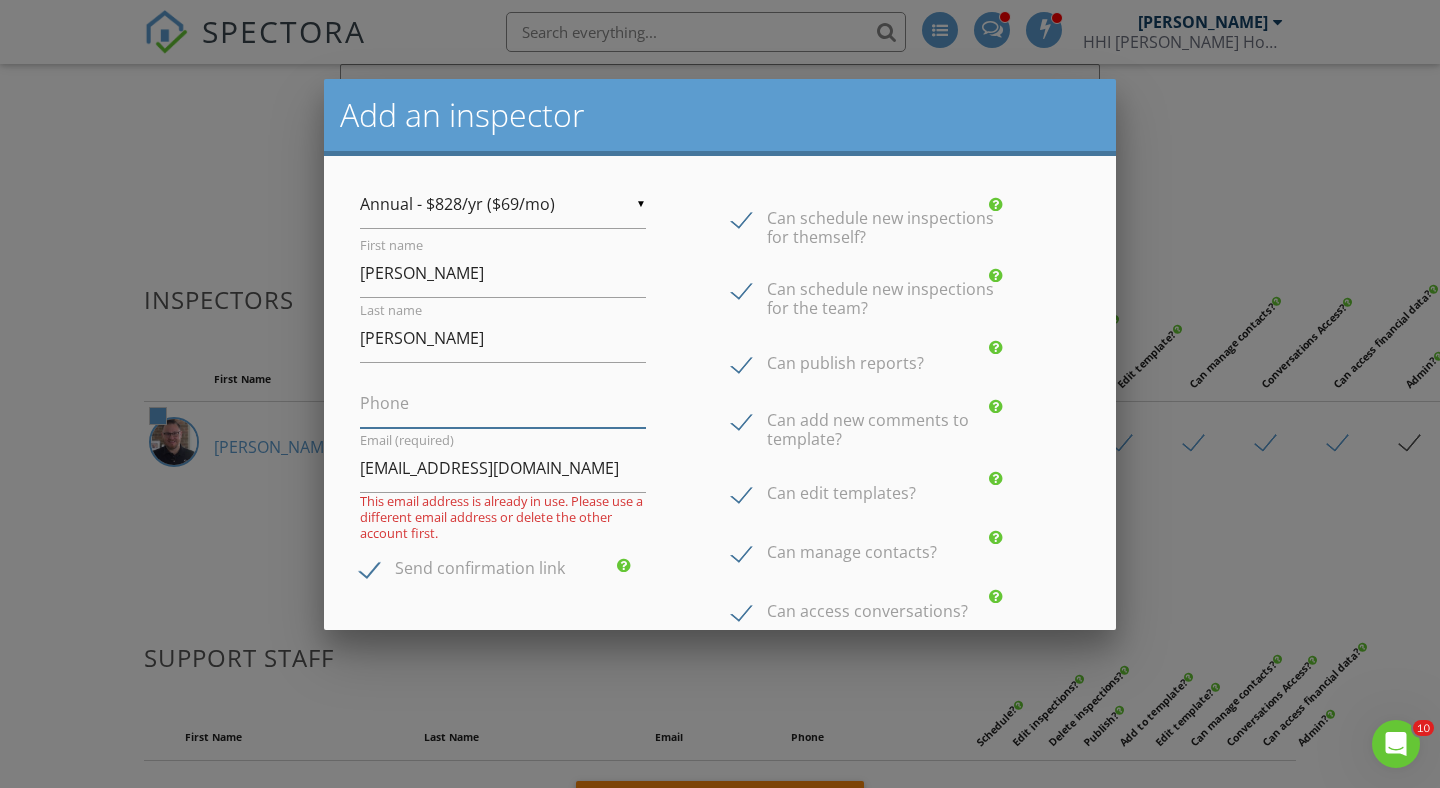 click on "Phone" at bounding box center [503, 403] 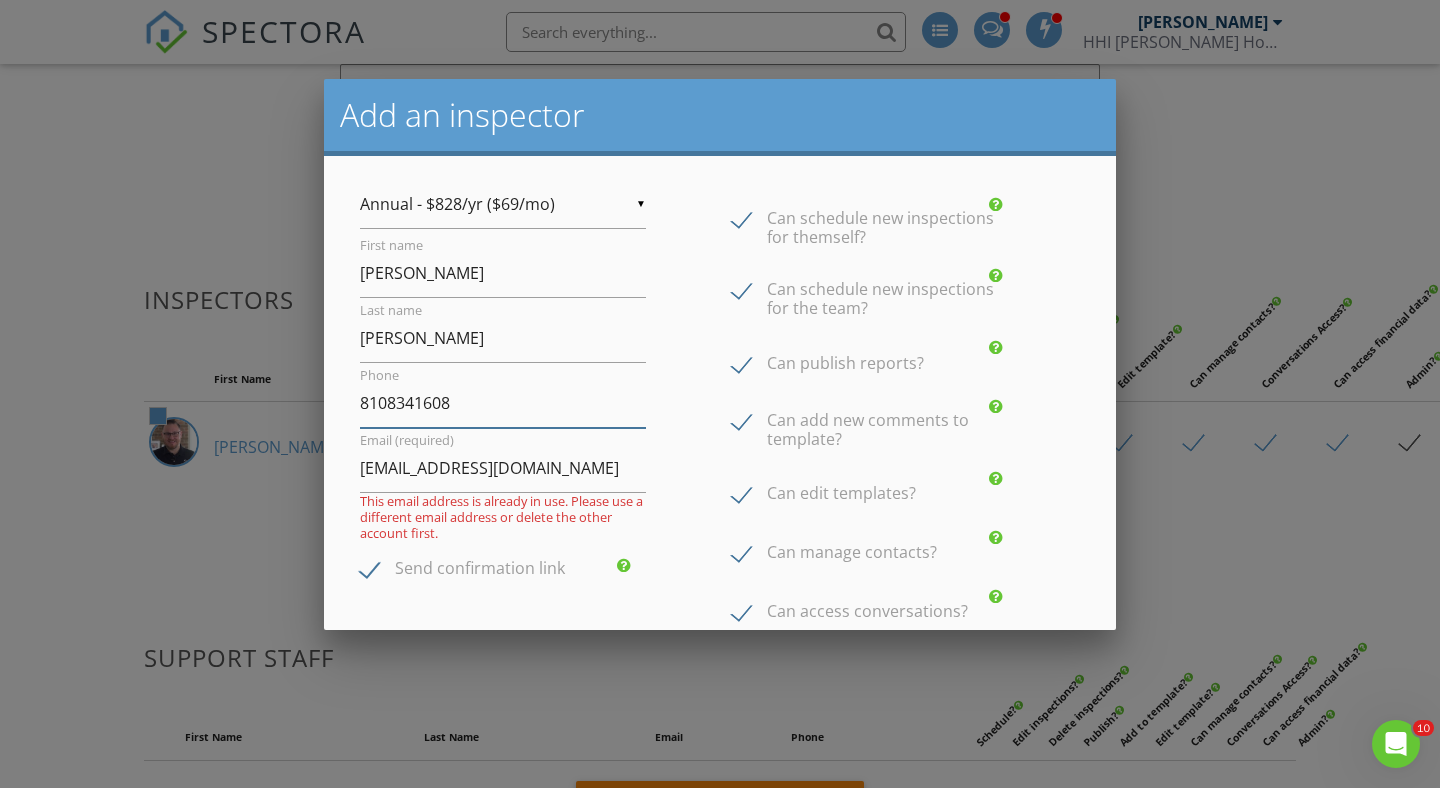 type on "8108341608" 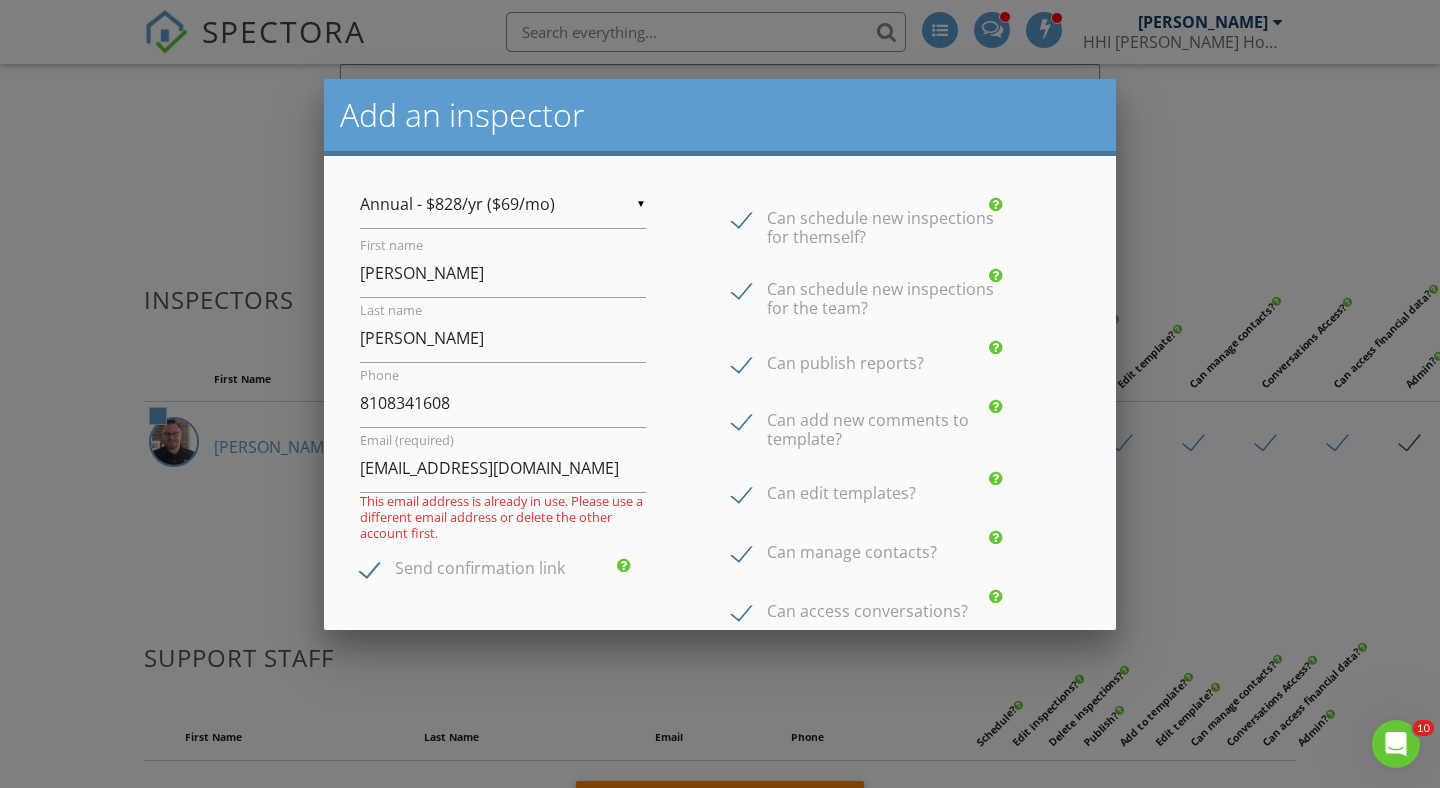 click on "Can schedule new inspections for themself?" at bounding box center (875, 221) 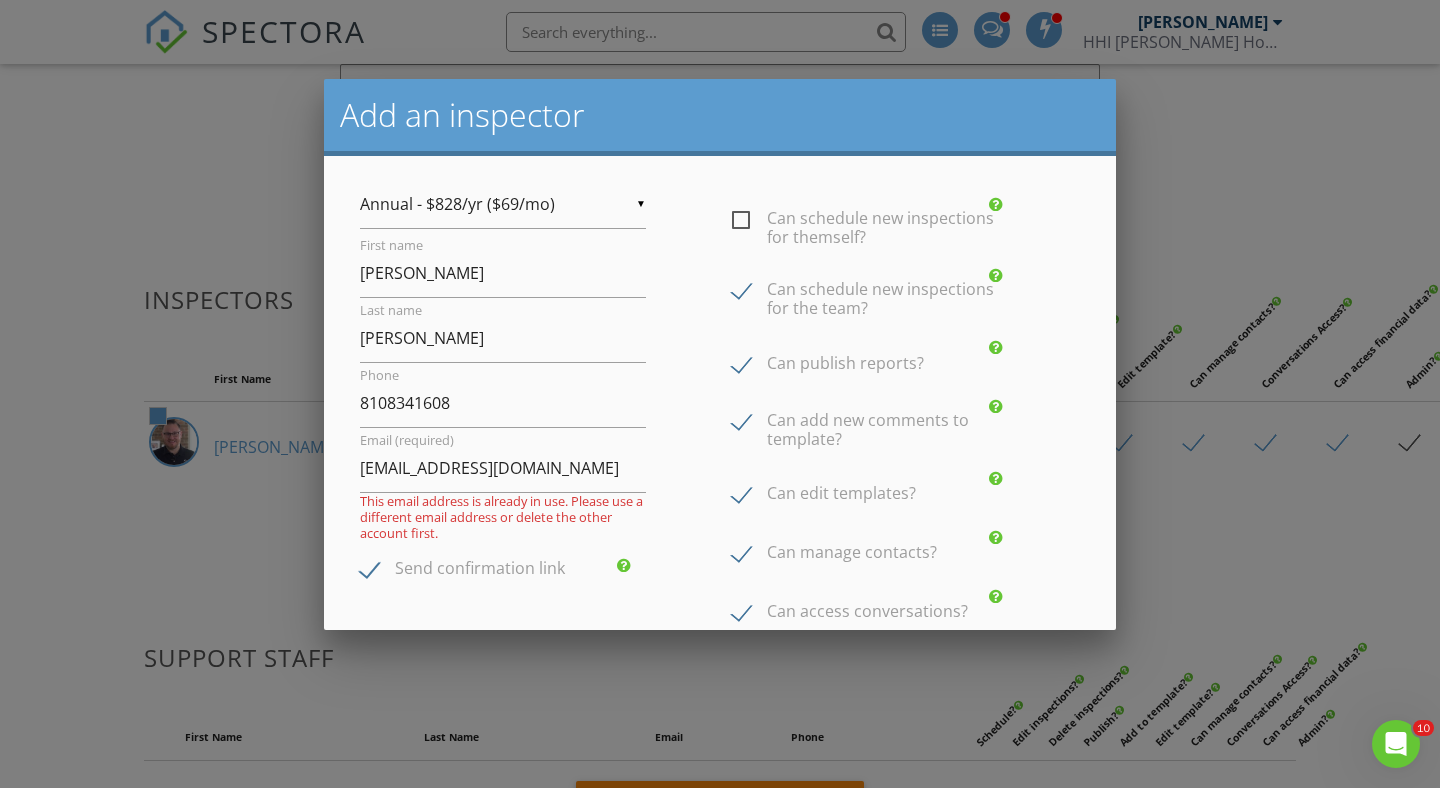 click on "Can schedule new inspections for the team?" at bounding box center [875, 292] 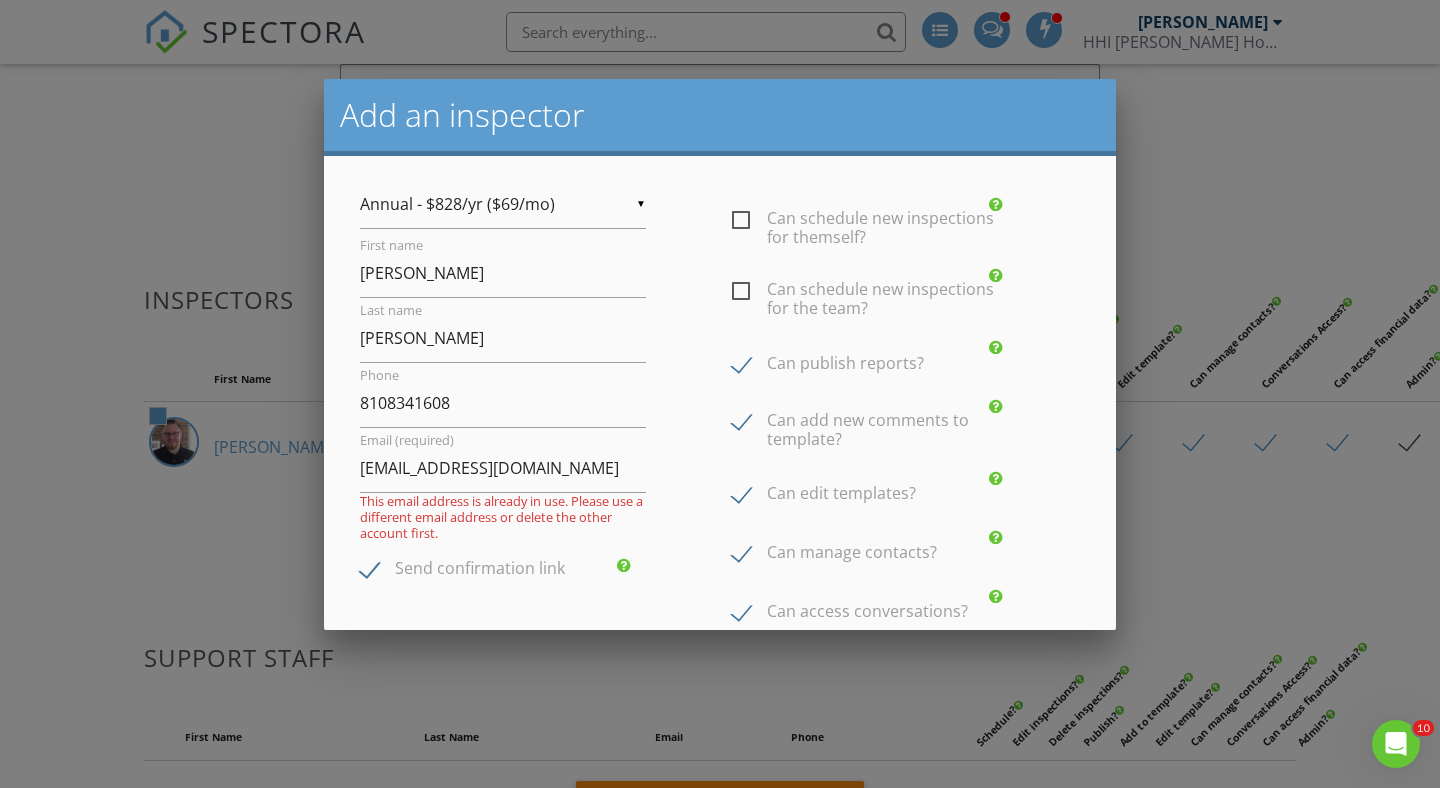 click on "Can publish reports?" at bounding box center [828, 366] 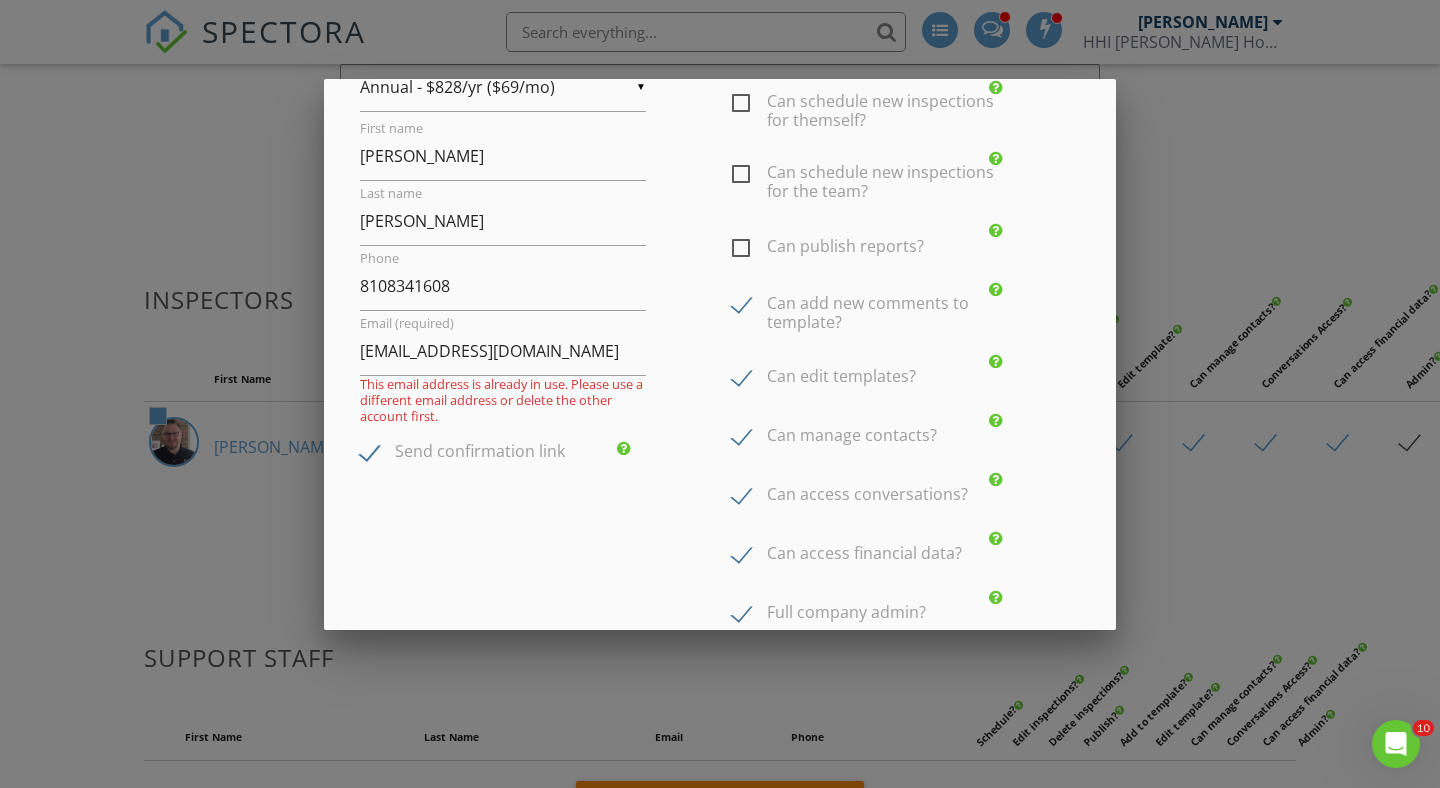 scroll, scrollTop: 133, scrollLeft: 0, axis: vertical 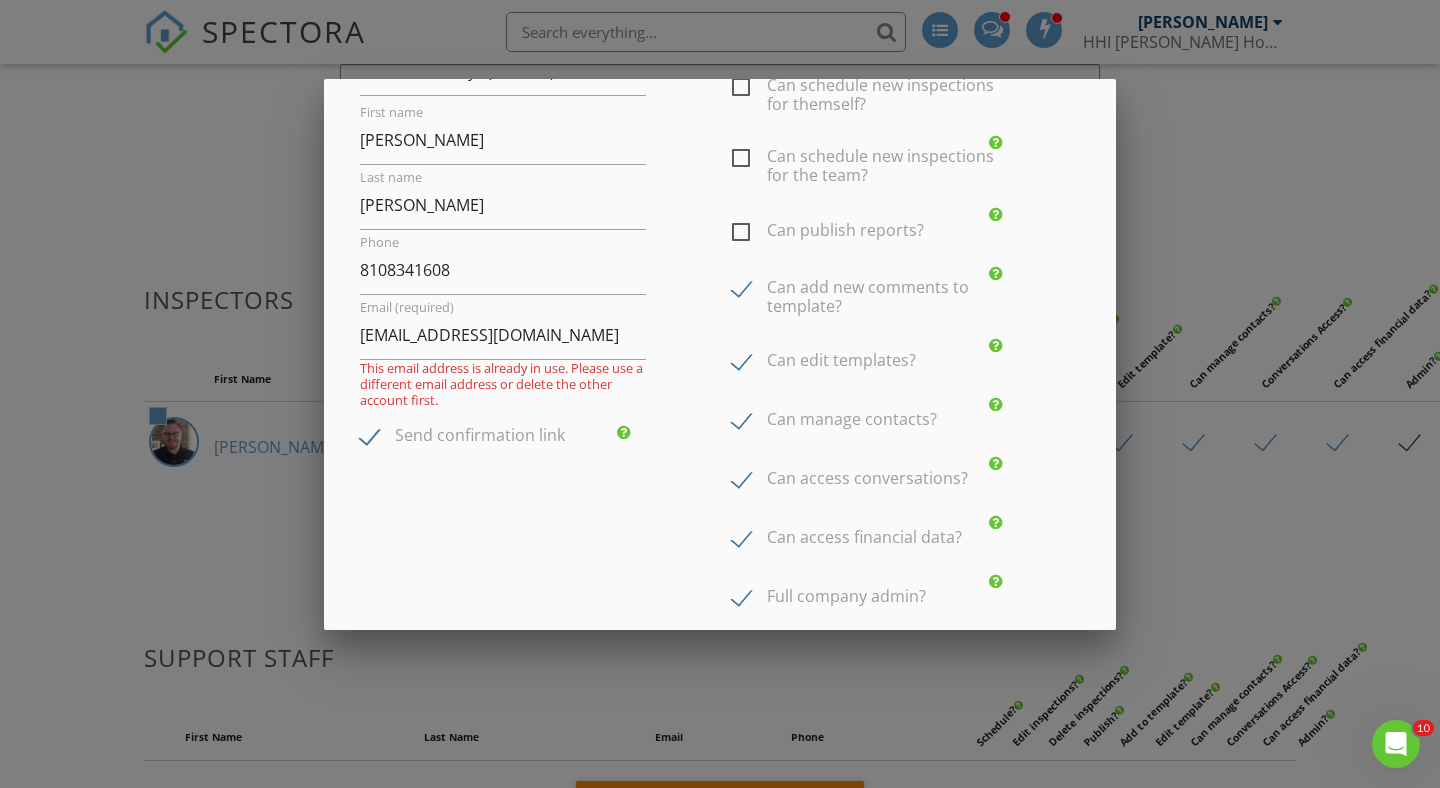 click on "Can manage contacts?" at bounding box center (834, 422) 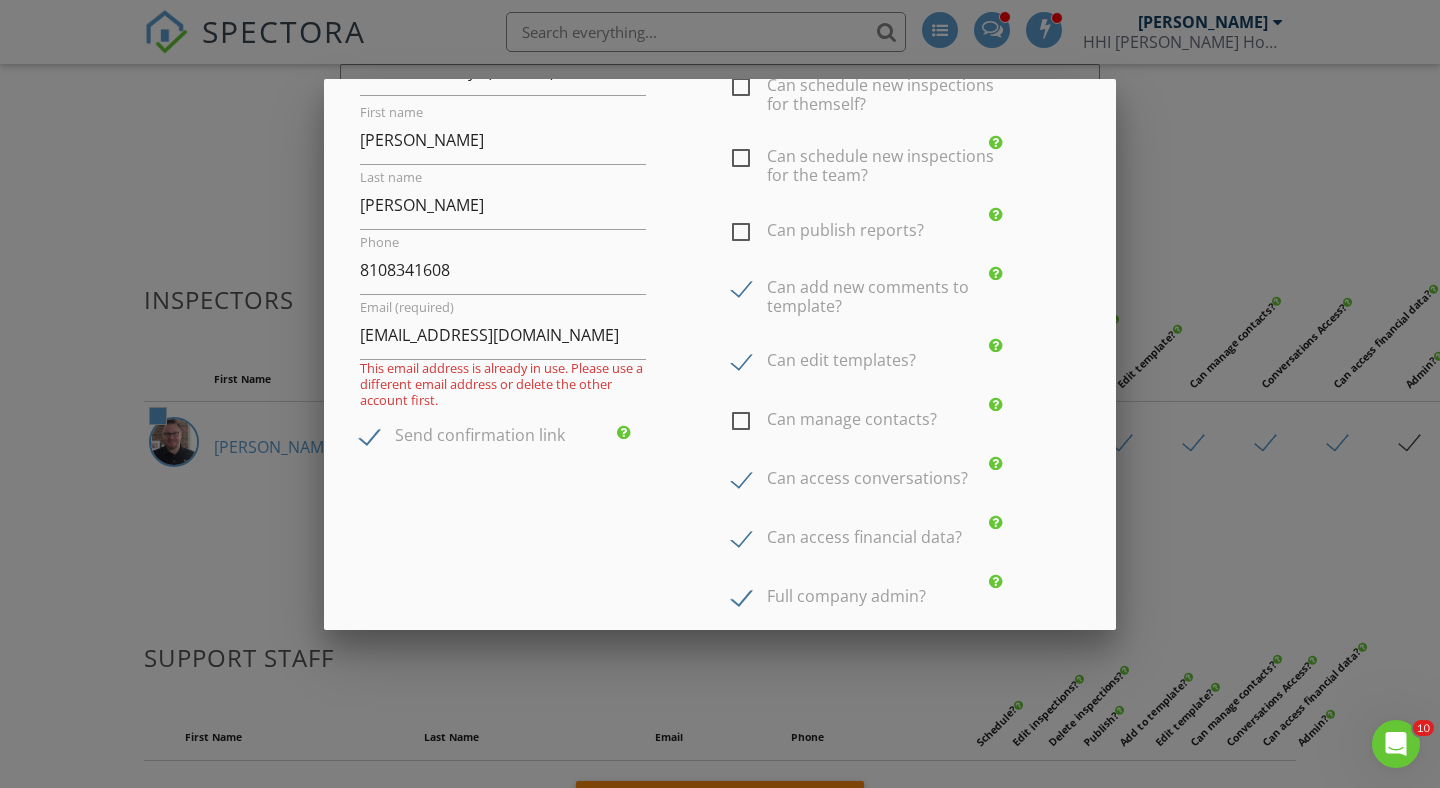 click on "Can access conversations?" at bounding box center (850, 481) 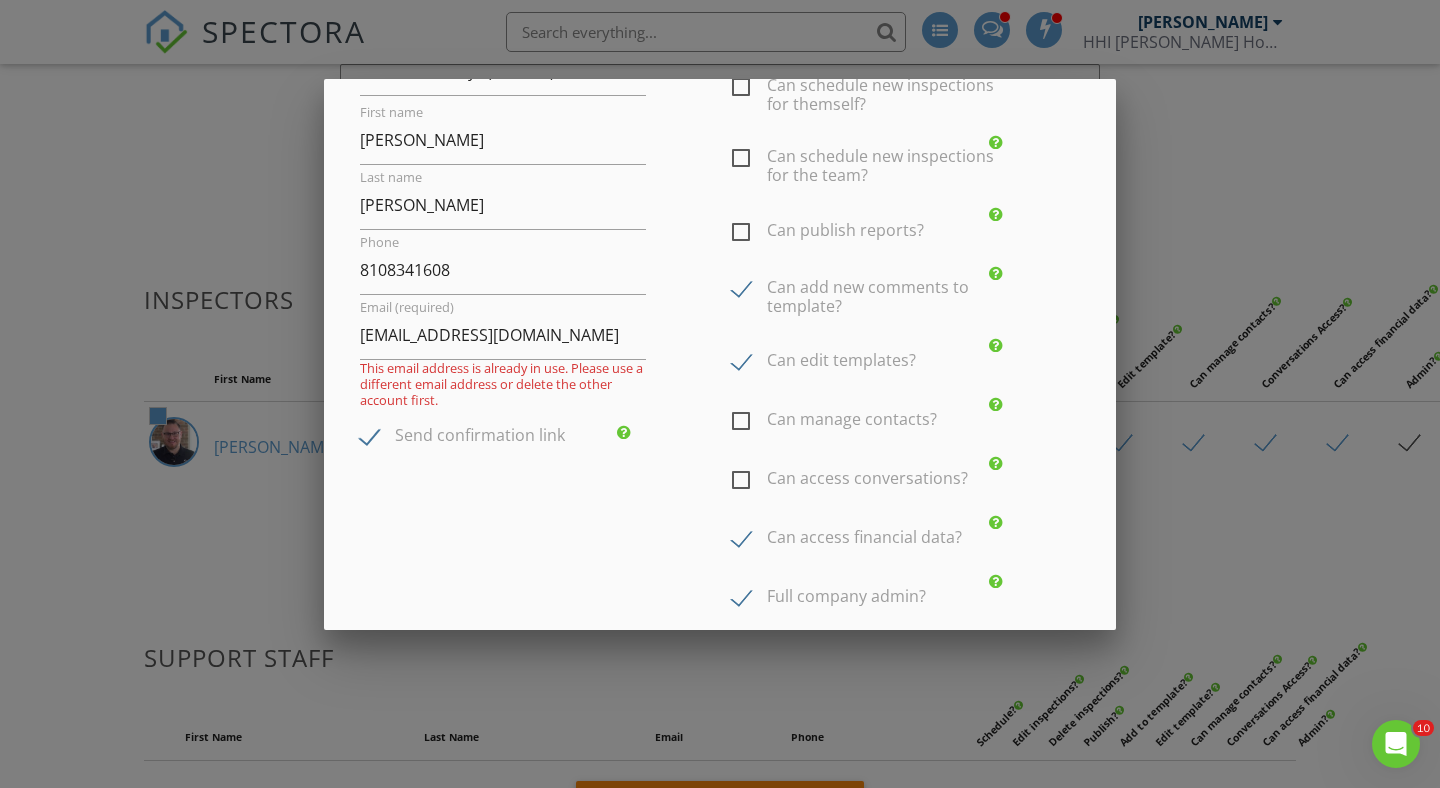 click on "Can access financial data?" at bounding box center [847, 540] 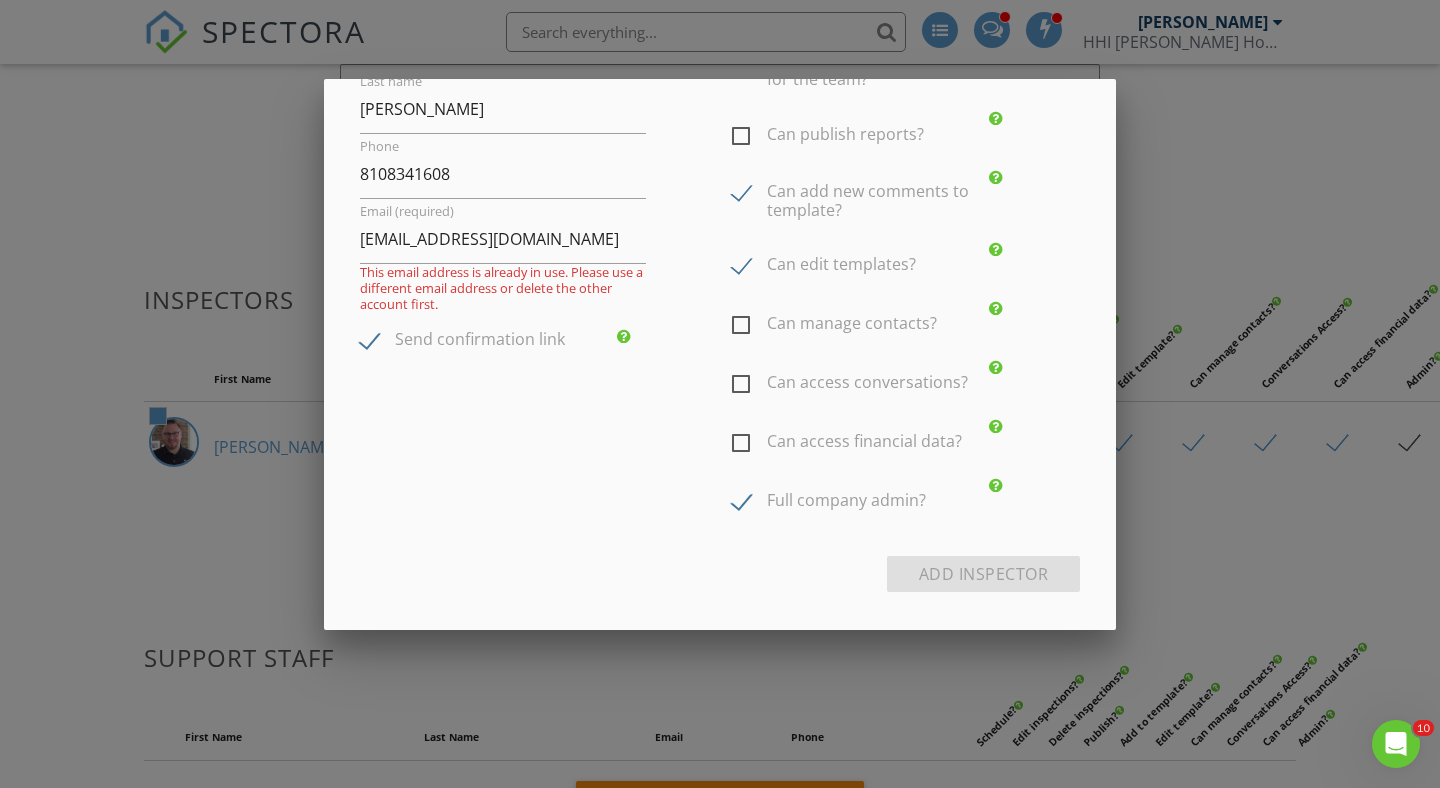 scroll, scrollTop: 233, scrollLeft: 0, axis: vertical 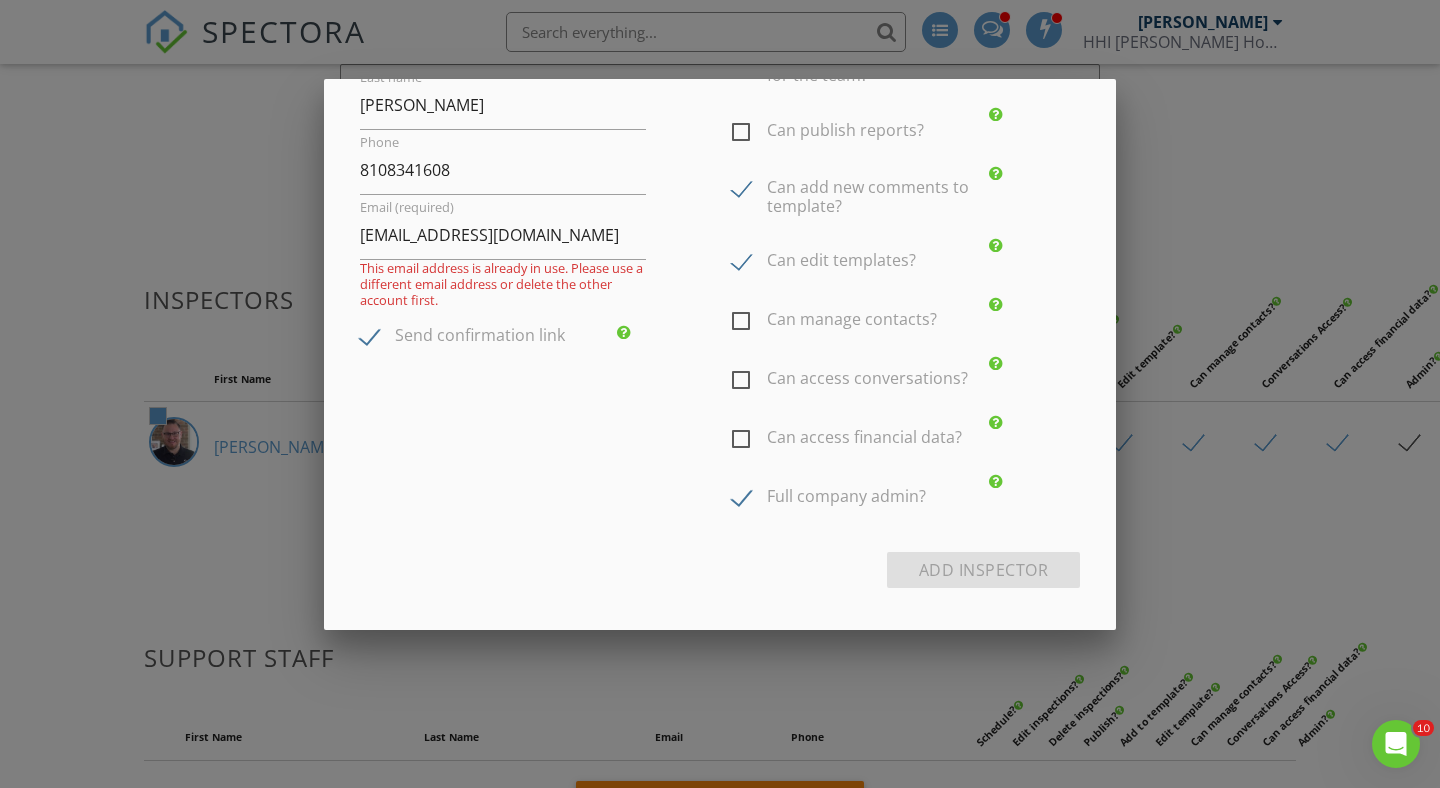 click on "Full company admin?" at bounding box center [829, 499] 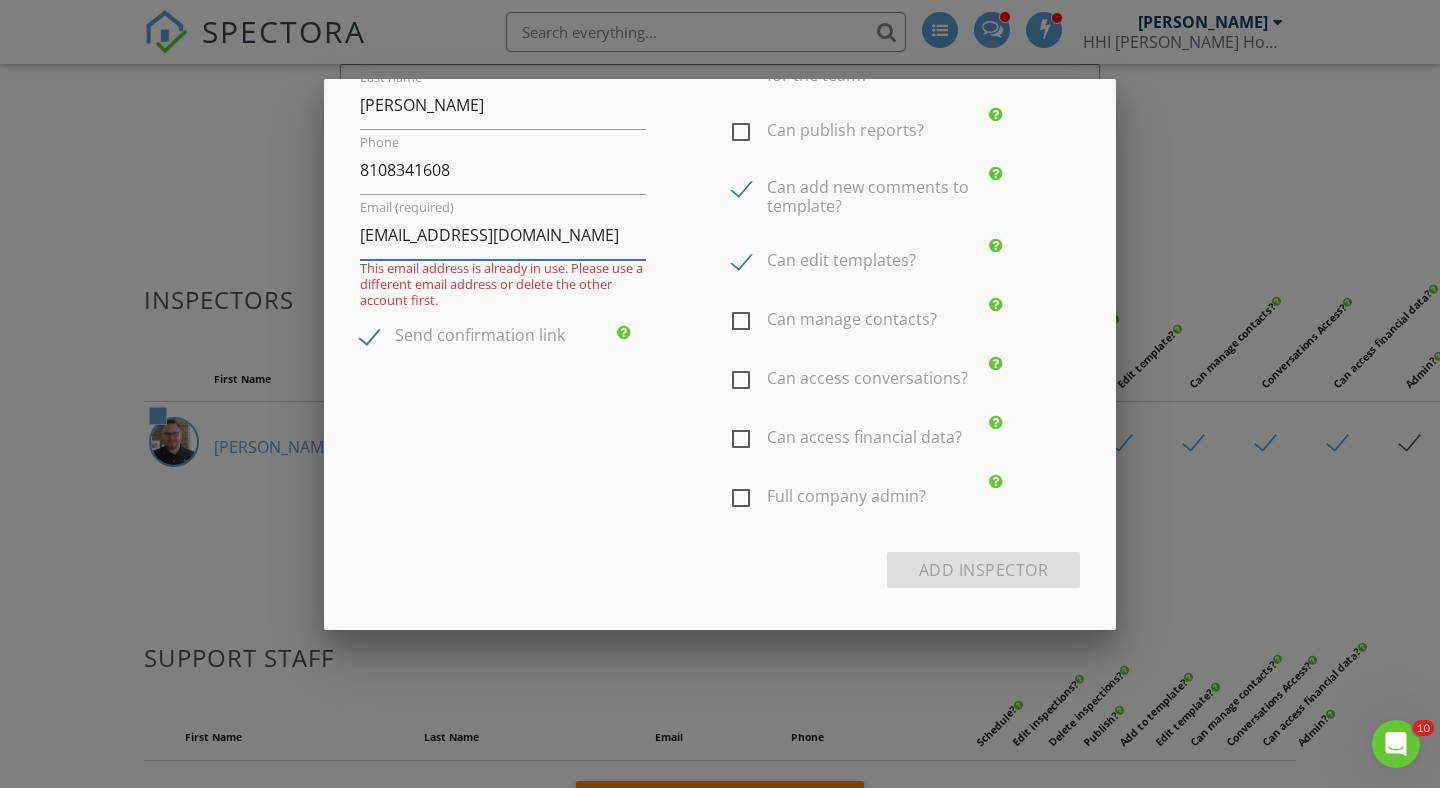 click on "erikhodge@hhiservices.org" at bounding box center [503, 235] 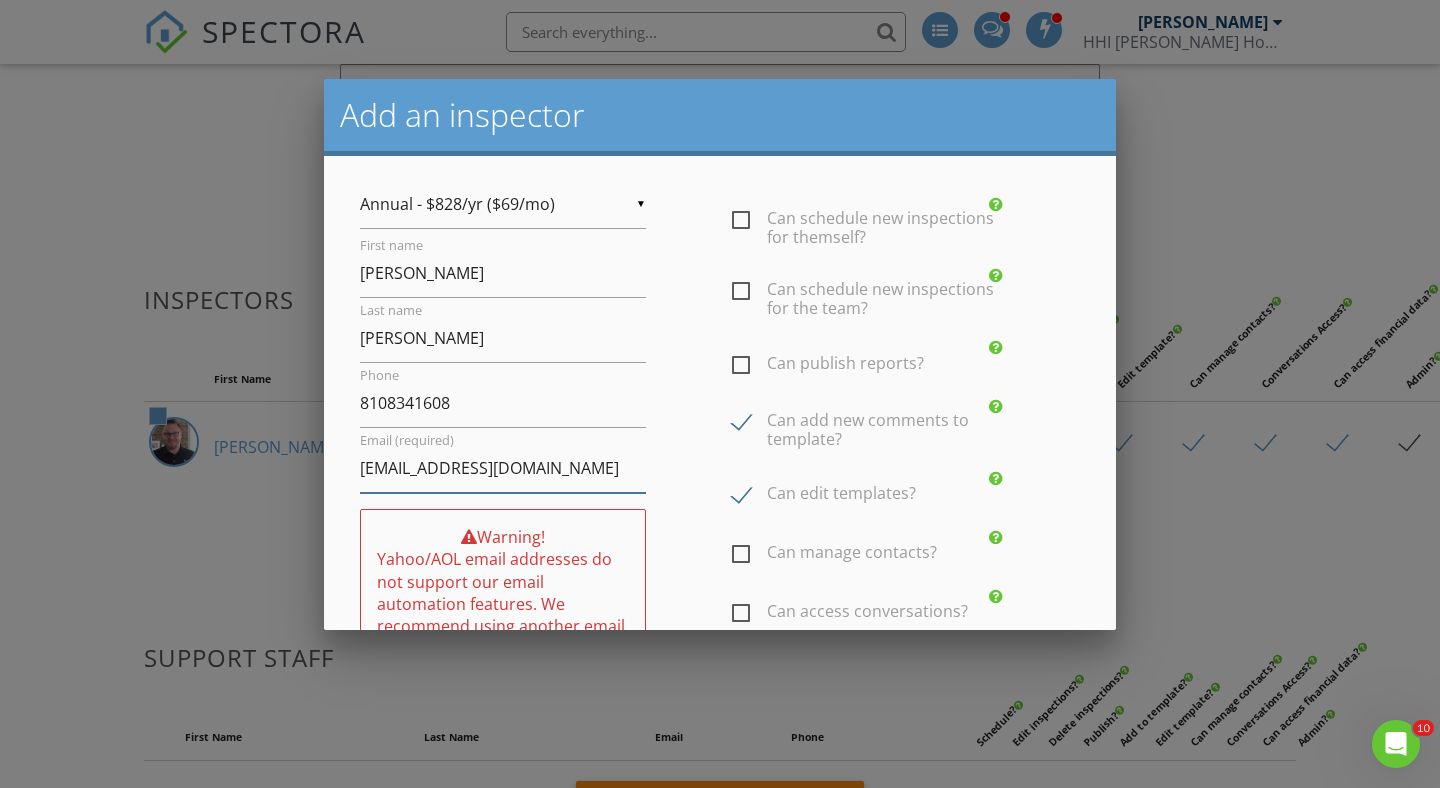 scroll, scrollTop: 253, scrollLeft: 0, axis: vertical 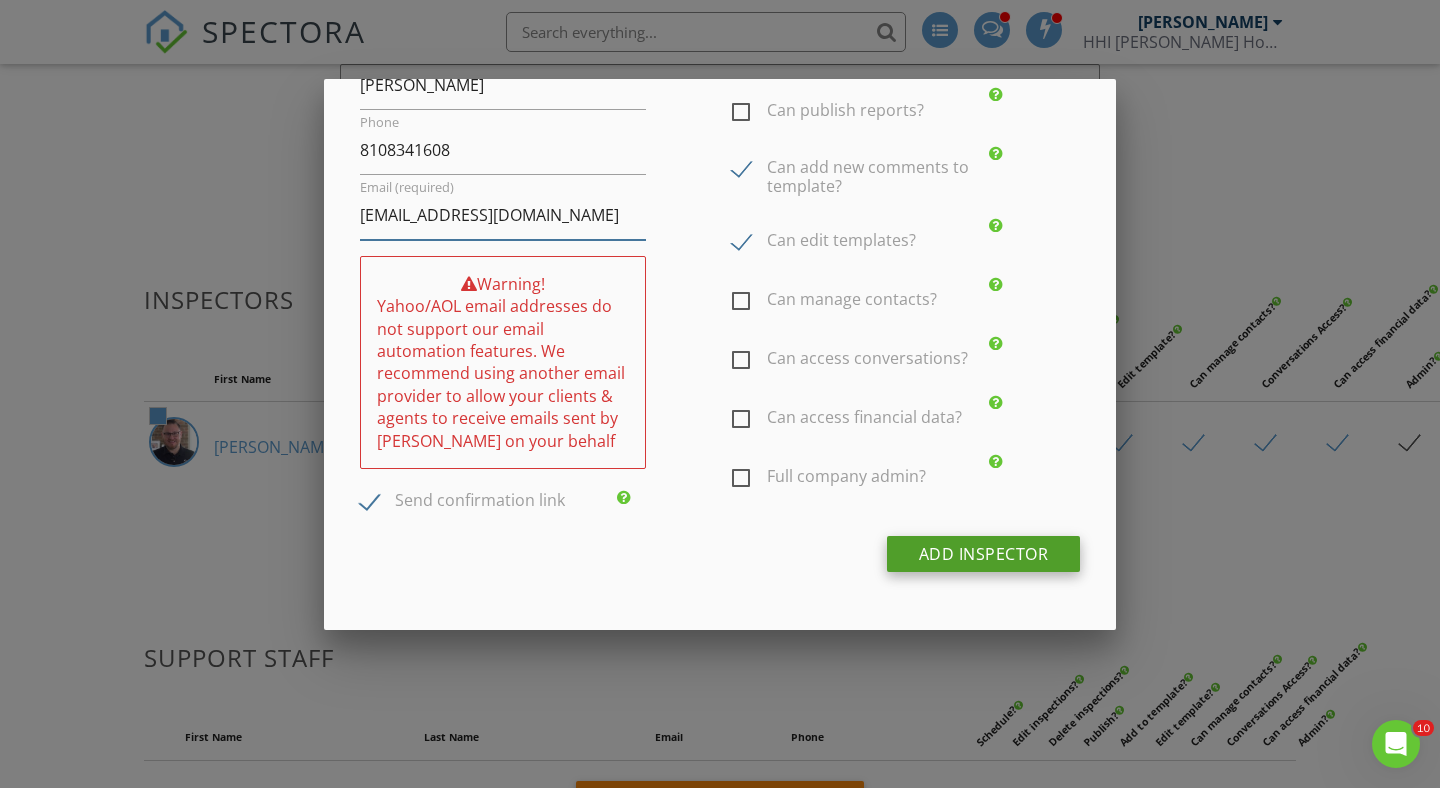 type on "thundermaxx2002@yahoo.com" 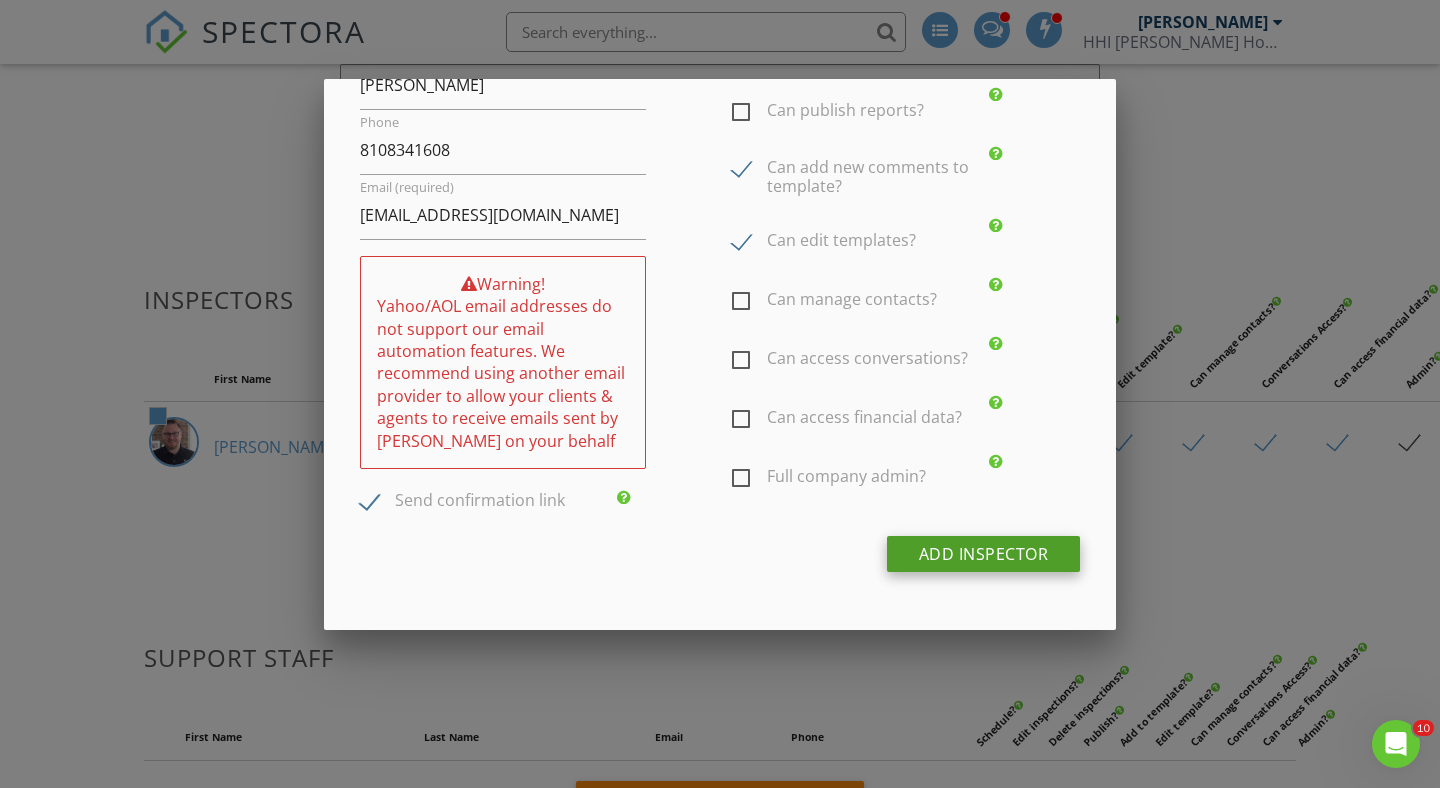 click on "Add Inspector" at bounding box center (984, 554) 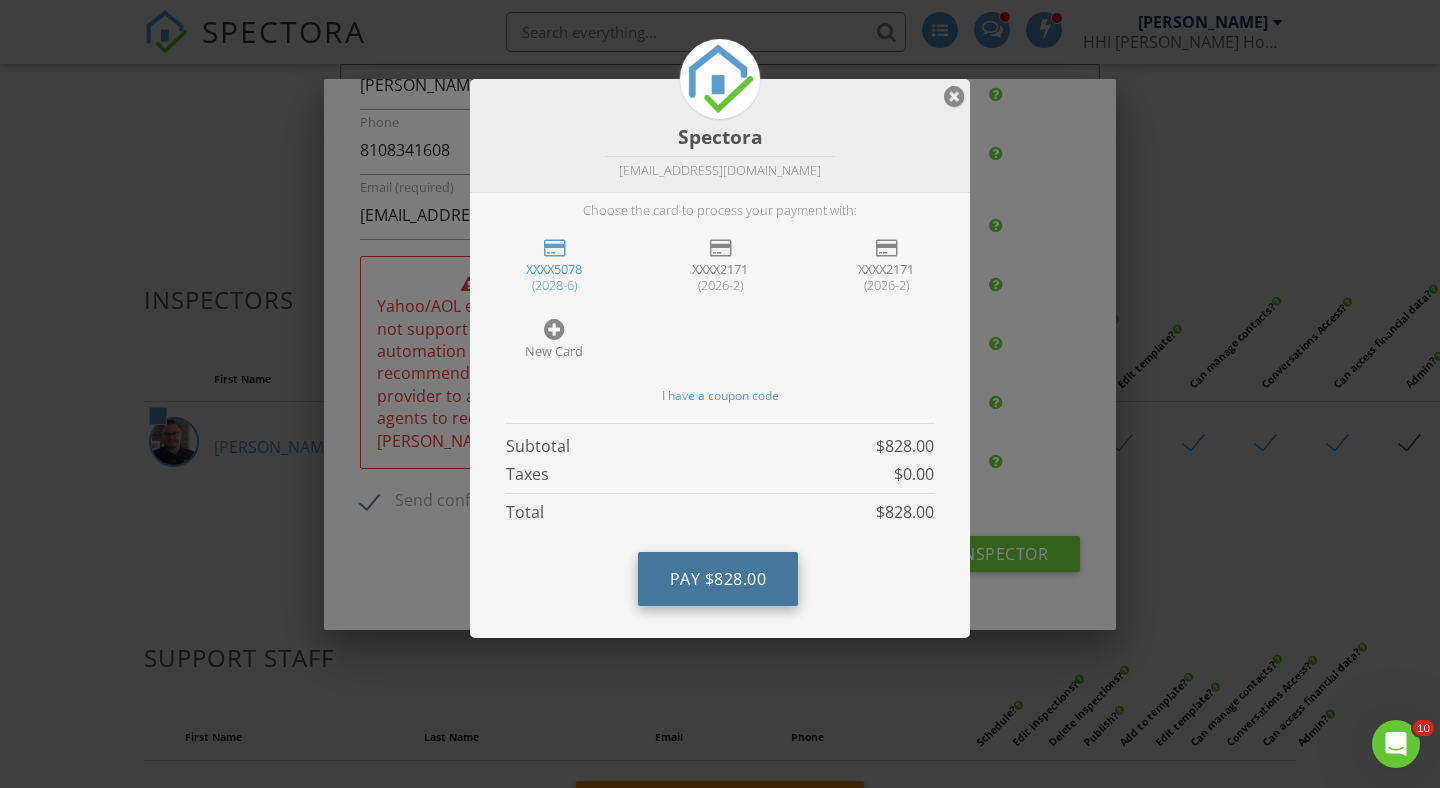 click on "$828.00" at bounding box center (736, 579) 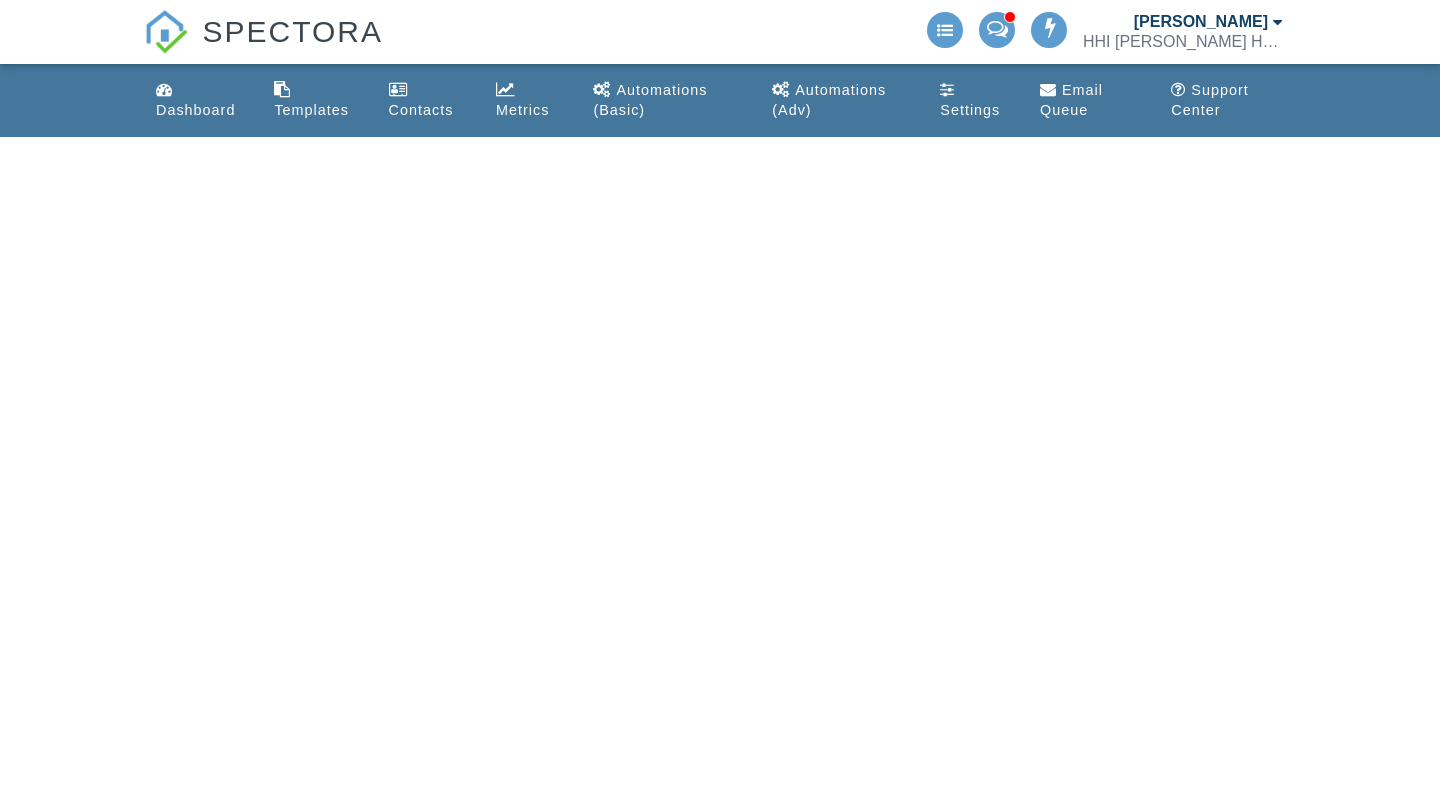 scroll, scrollTop: 0, scrollLeft: 0, axis: both 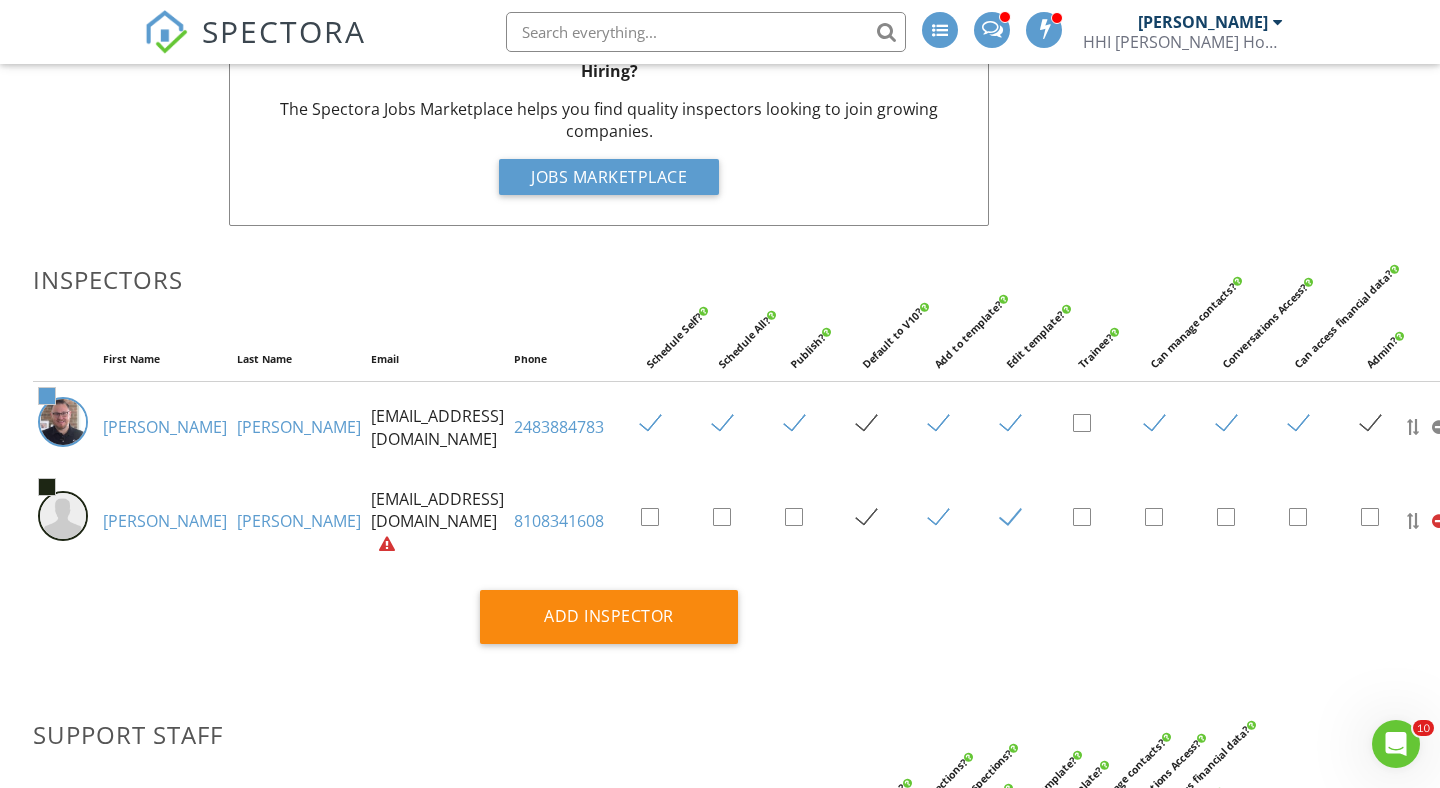 click at bounding box center [1090, 518] 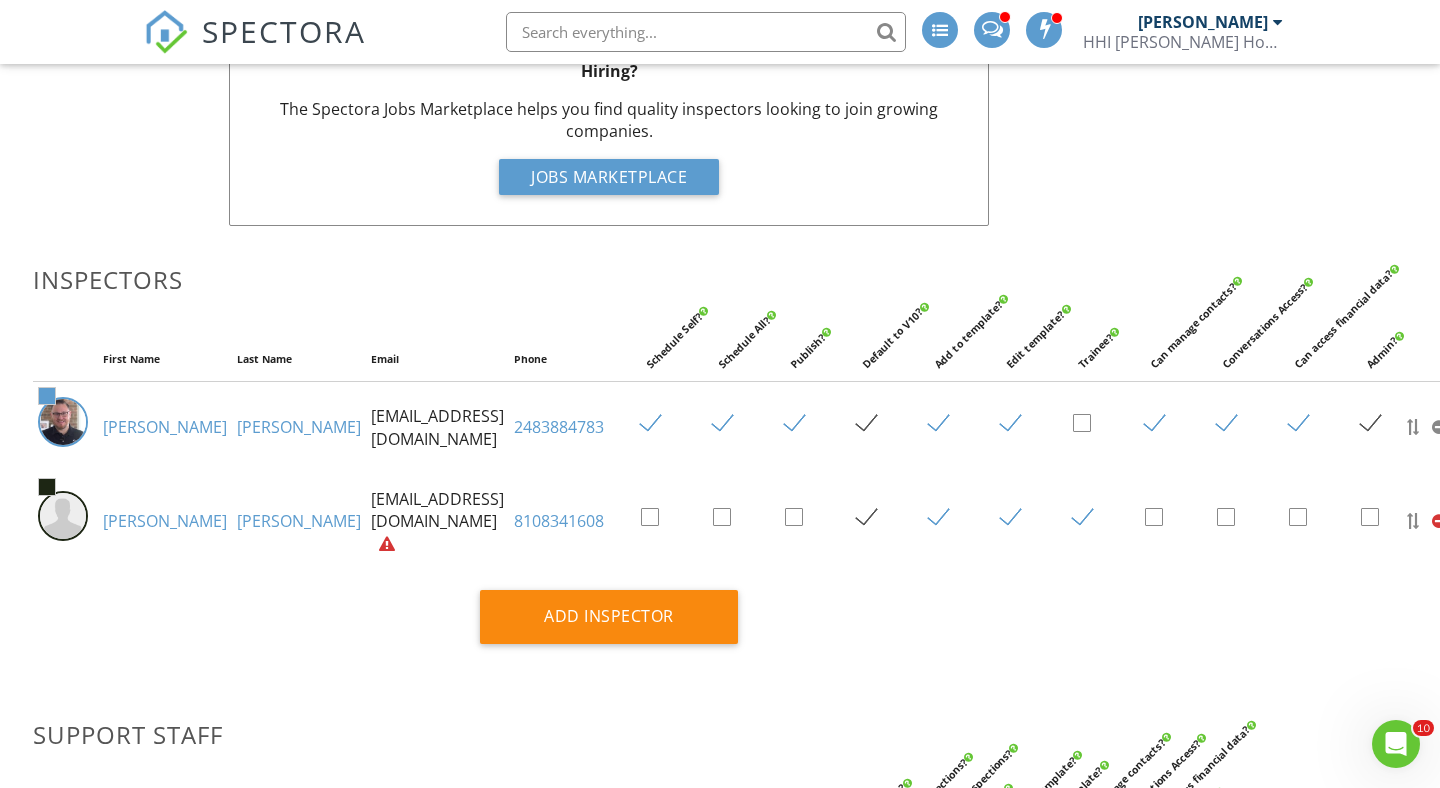 scroll, scrollTop: 0, scrollLeft: 111, axis: horizontal 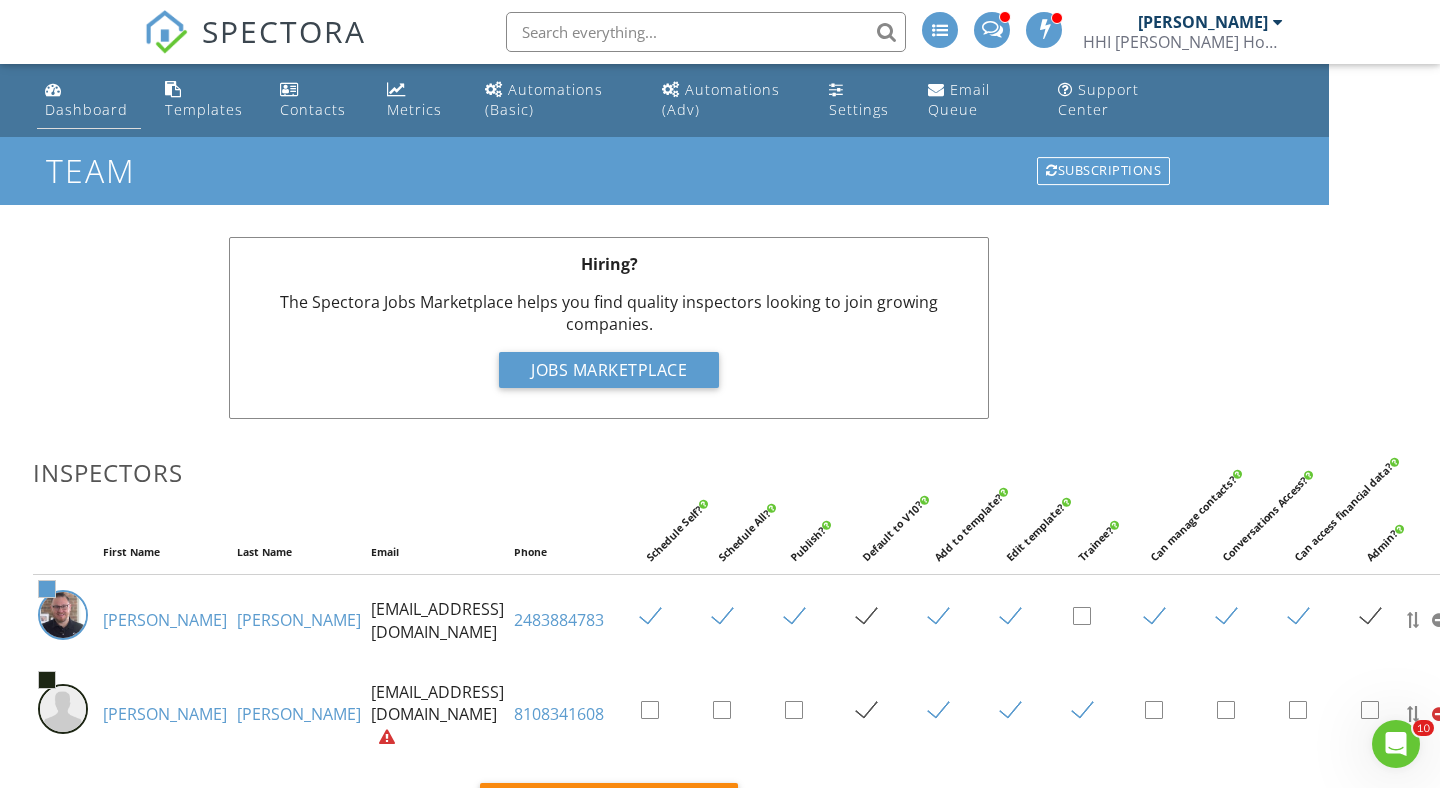 click on "Dashboard" at bounding box center (86, 109) 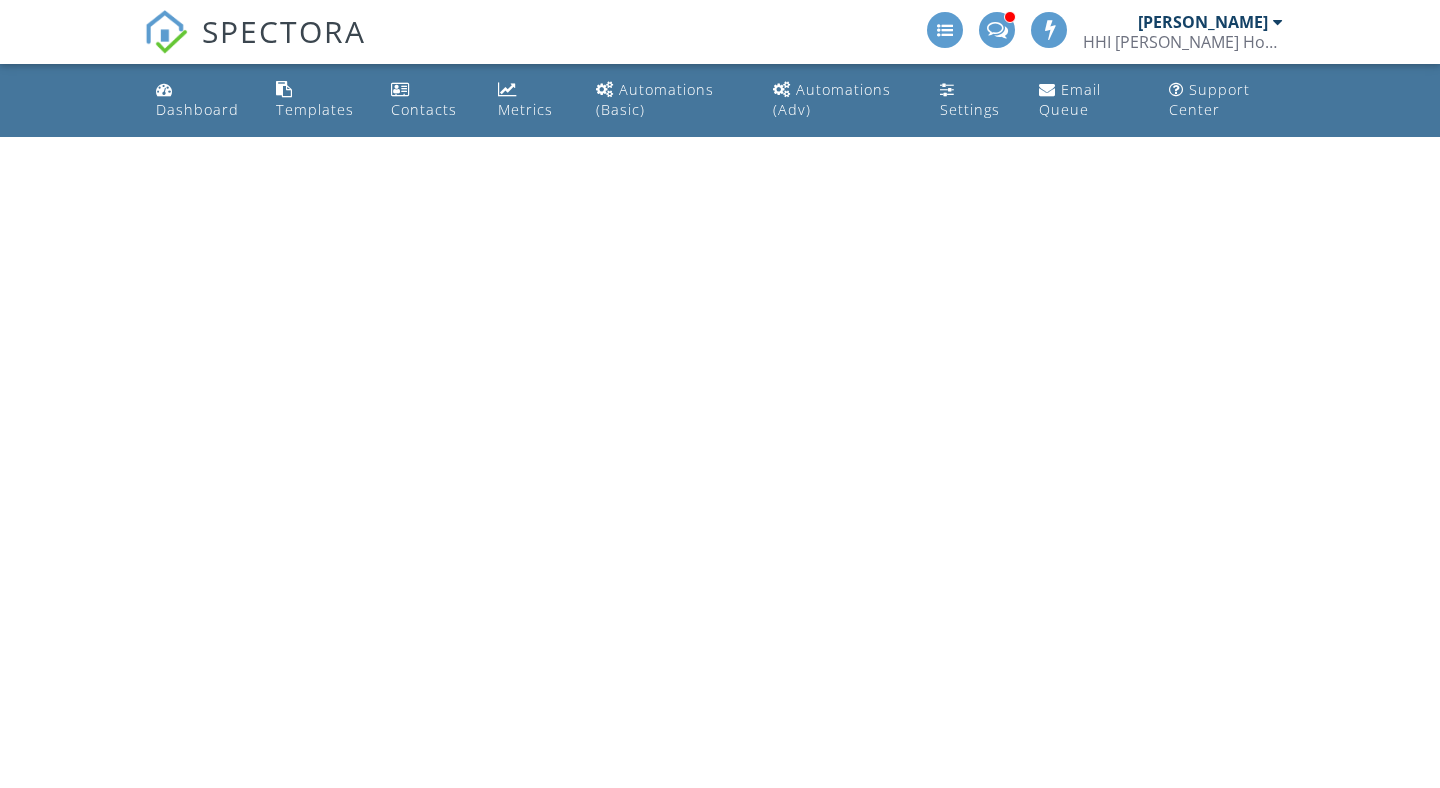 scroll, scrollTop: 0, scrollLeft: 0, axis: both 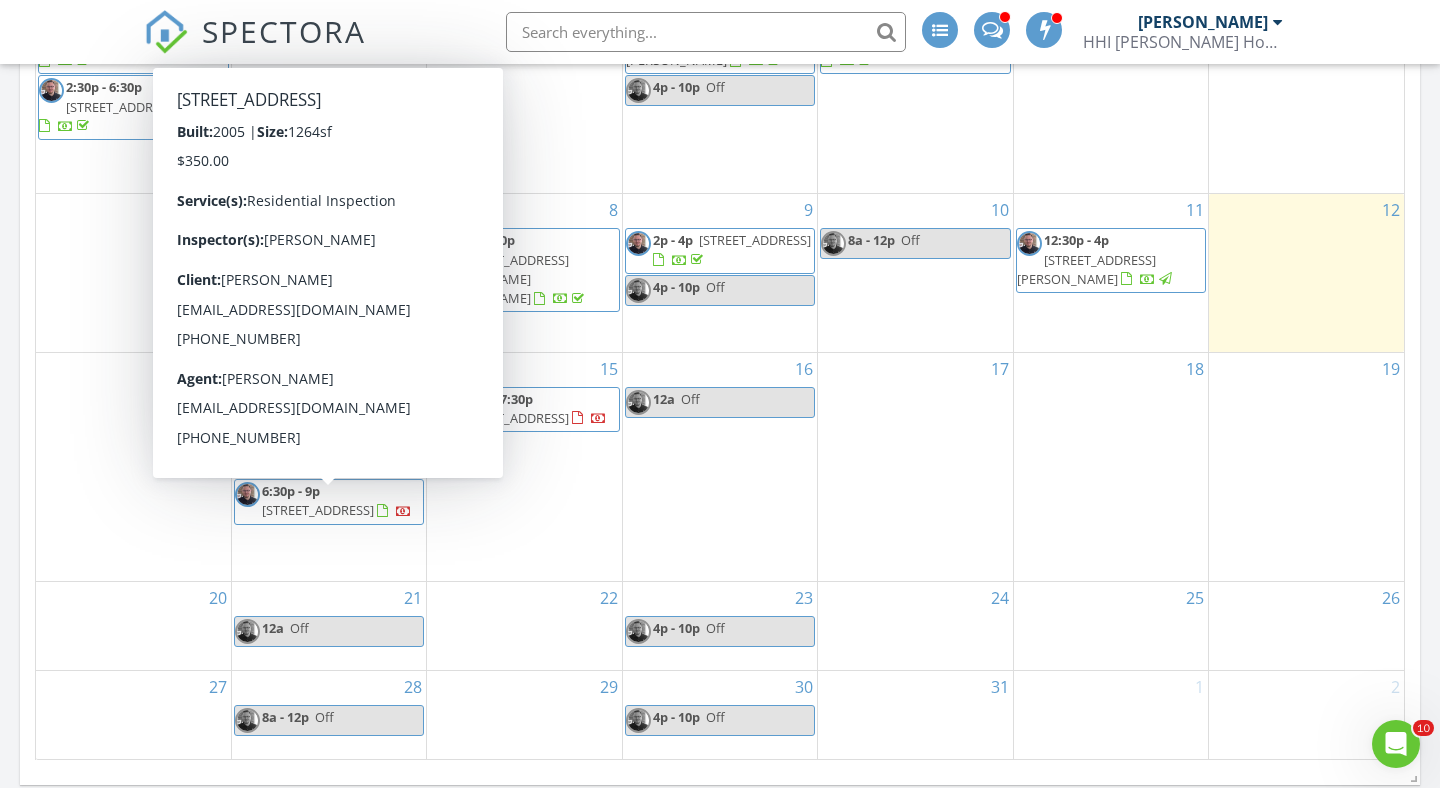 click on "[STREET_ADDRESS]" at bounding box center [318, 510] 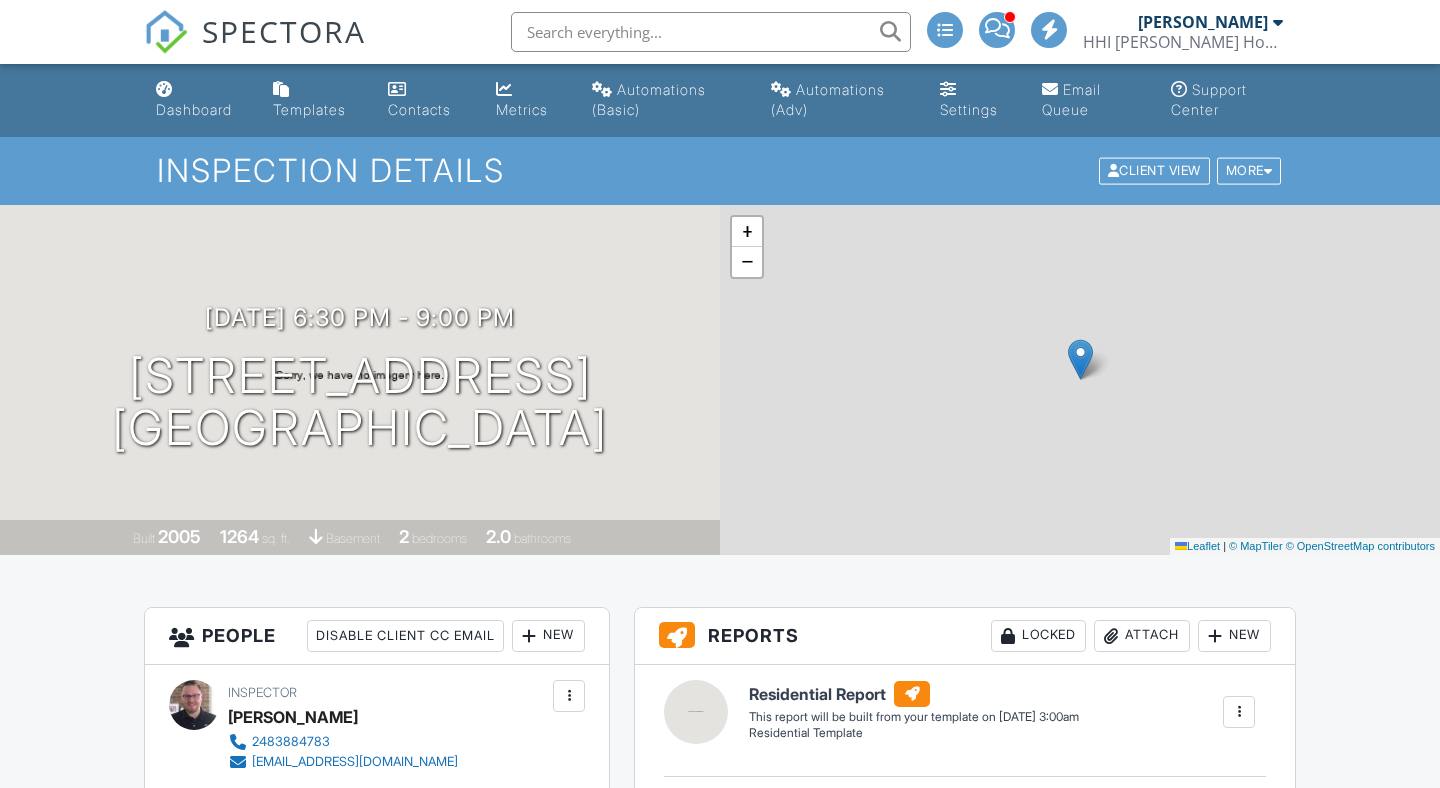 scroll, scrollTop: 0, scrollLeft: 0, axis: both 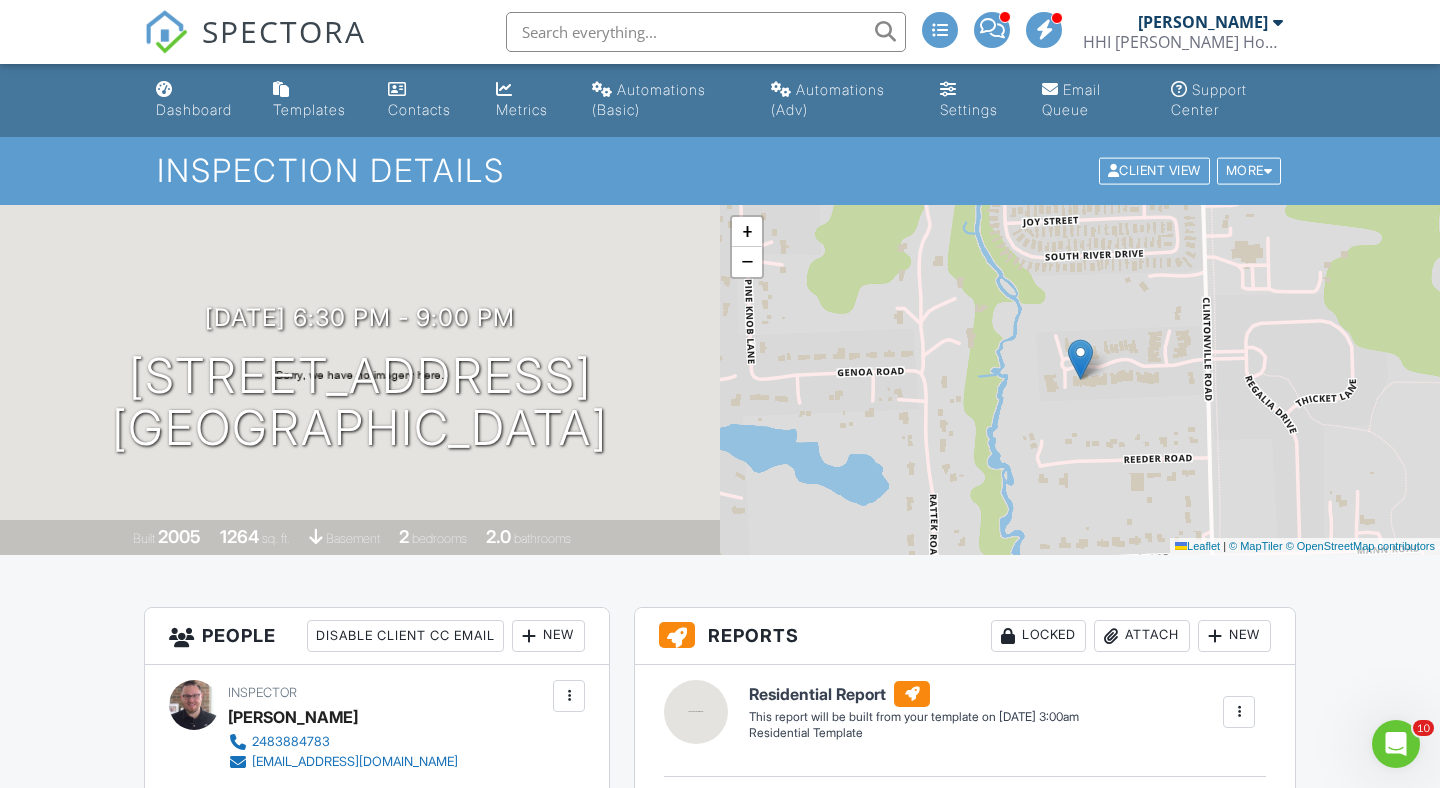 click on "Dashboard" at bounding box center (194, 109) 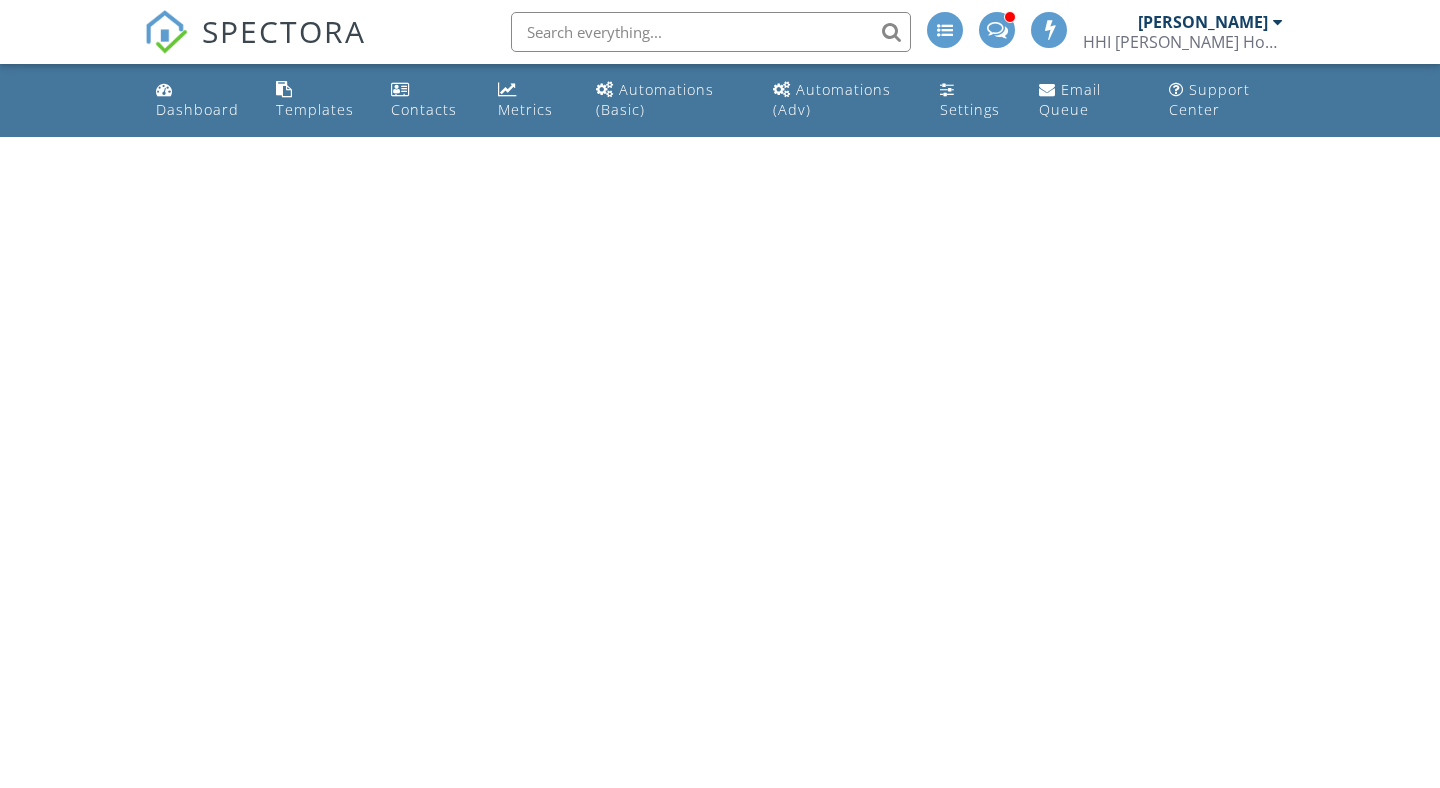 scroll, scrollTop: 0, scrollLeft: 0, axis: both 